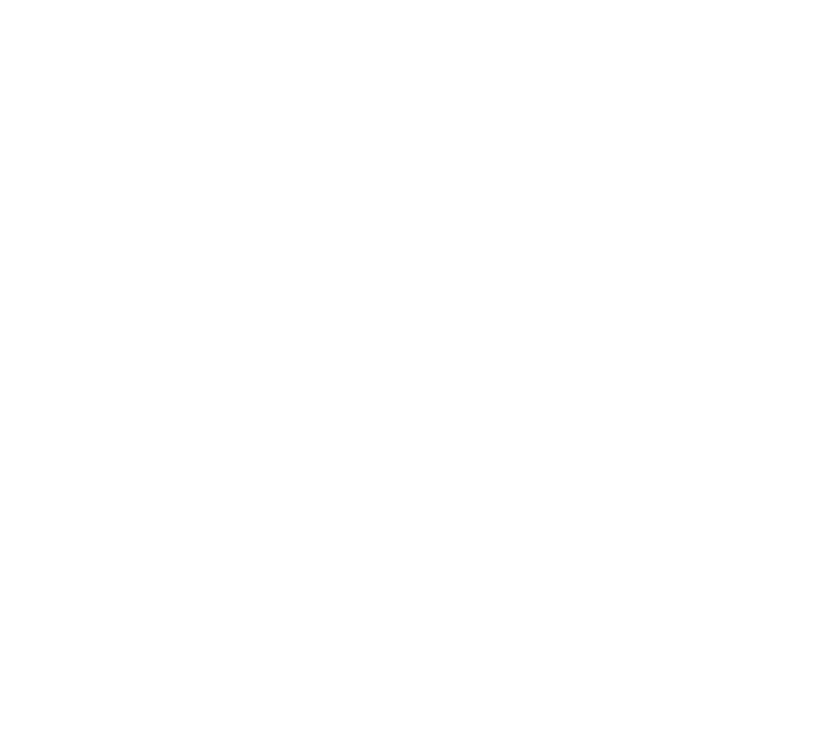 scroll, scrollTop: 0, scrollLeft: 0, axis: both 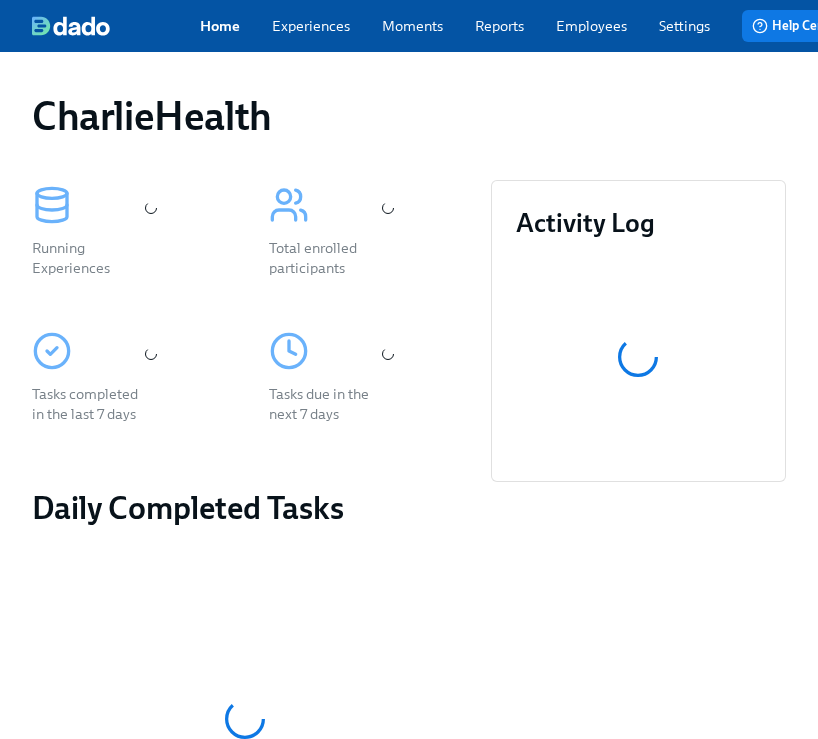 click on "Experiences" at bounding box center (311, 26) 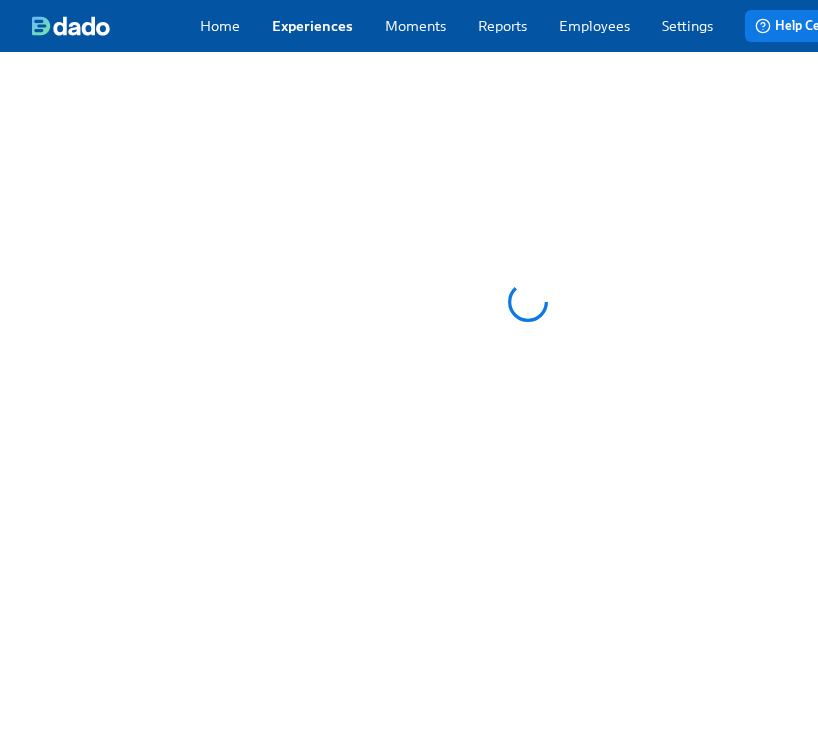 click on "Home Experiences Moments Reports Employees Settings Review us on G2 Help Center [PERSON_NAME]" at bounding box center [527, 26] 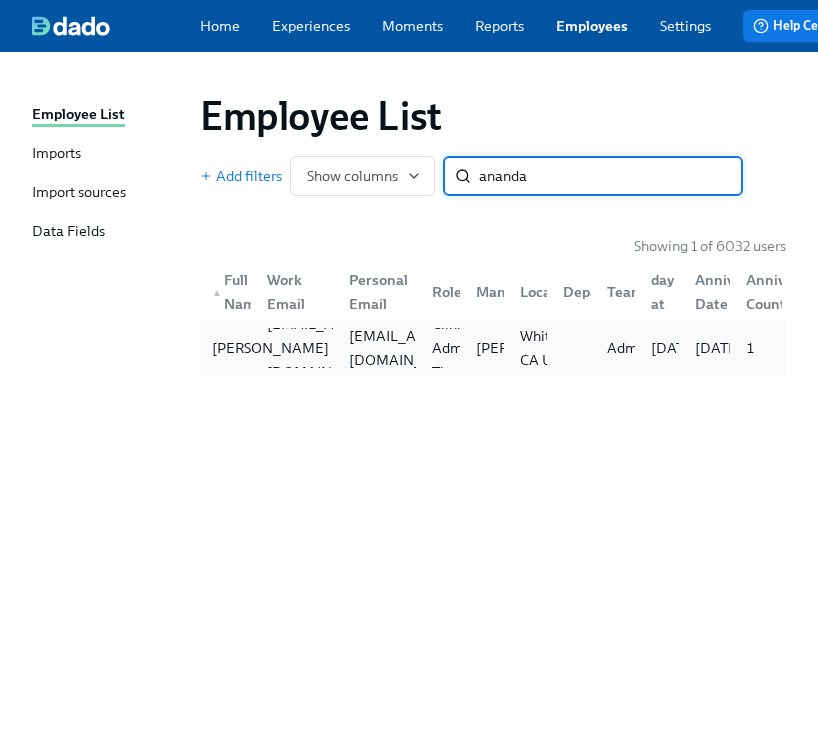 type on "ananda" 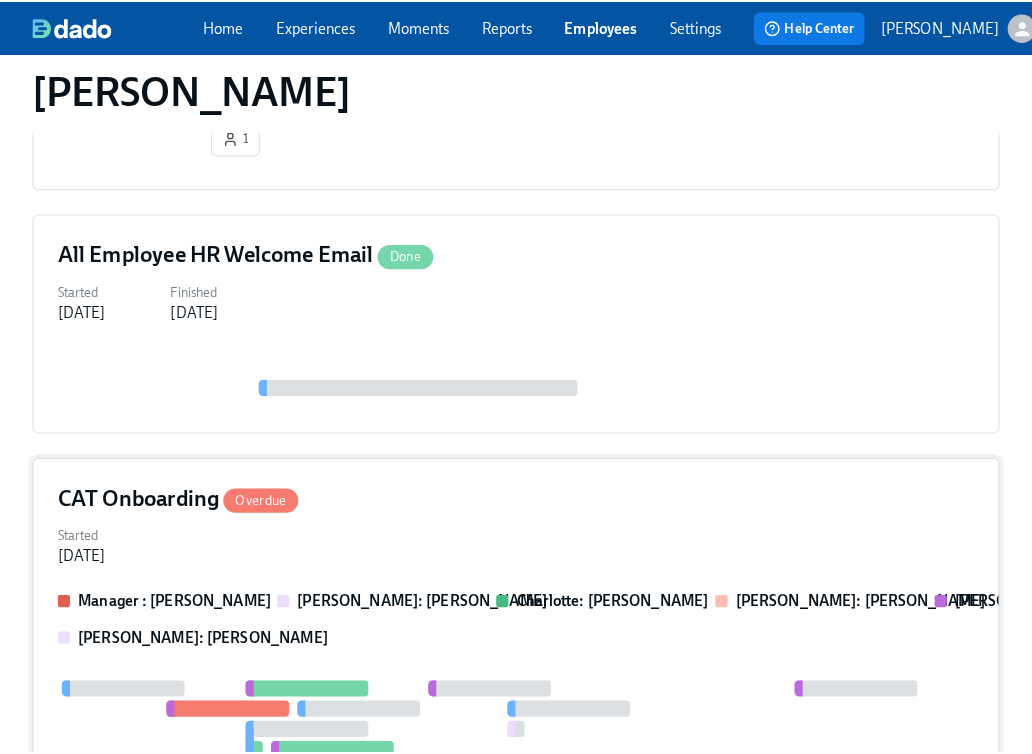 scroll, scrollTop: 1311, scrollLeft: 0, axis: vertical 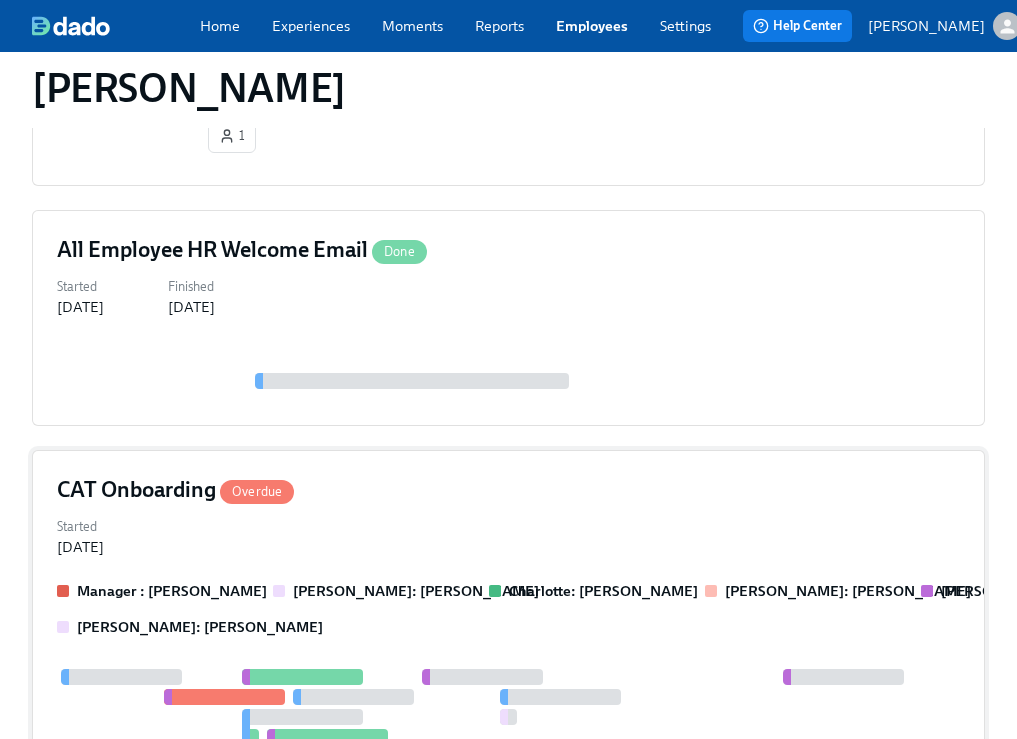 click on "Started [DATE]" at bounding box center [508, 535] 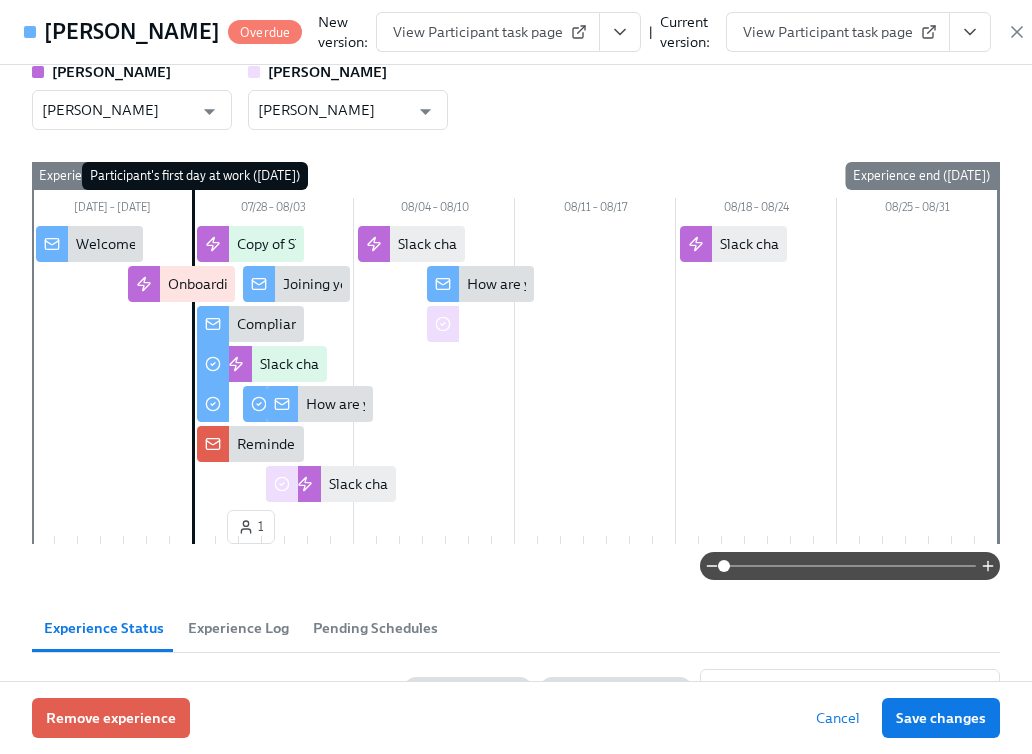 scroll, scrollTop: 104, scrollLeft: 0, axis: vertical 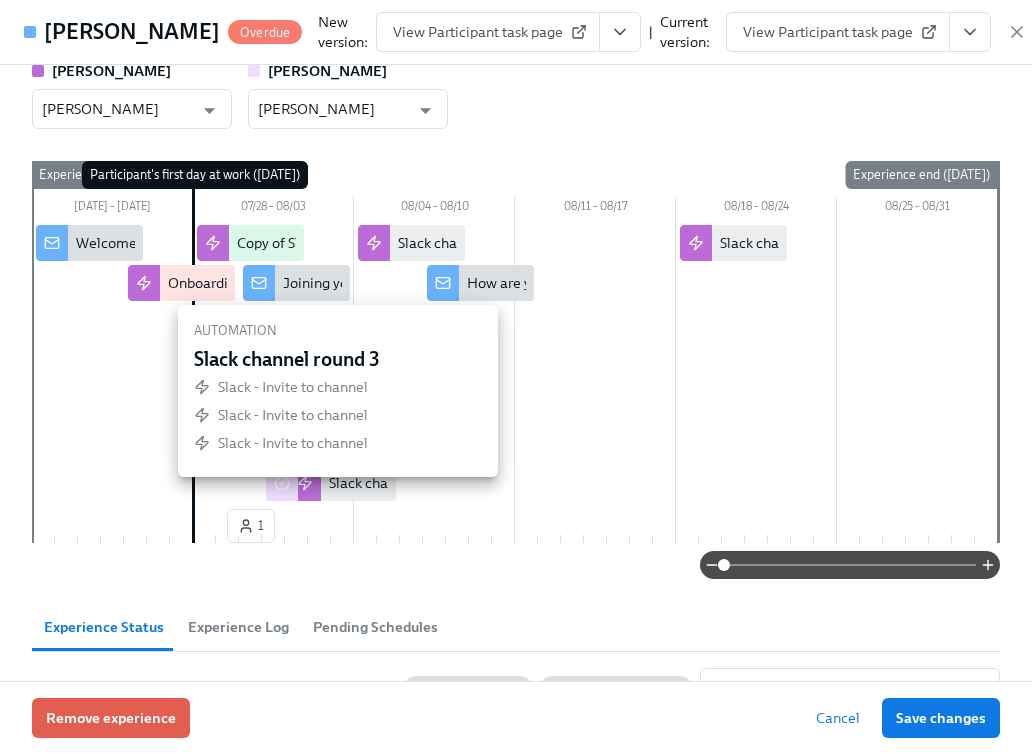 click on "Slack channel round 3" at bounding box center (342, 483) 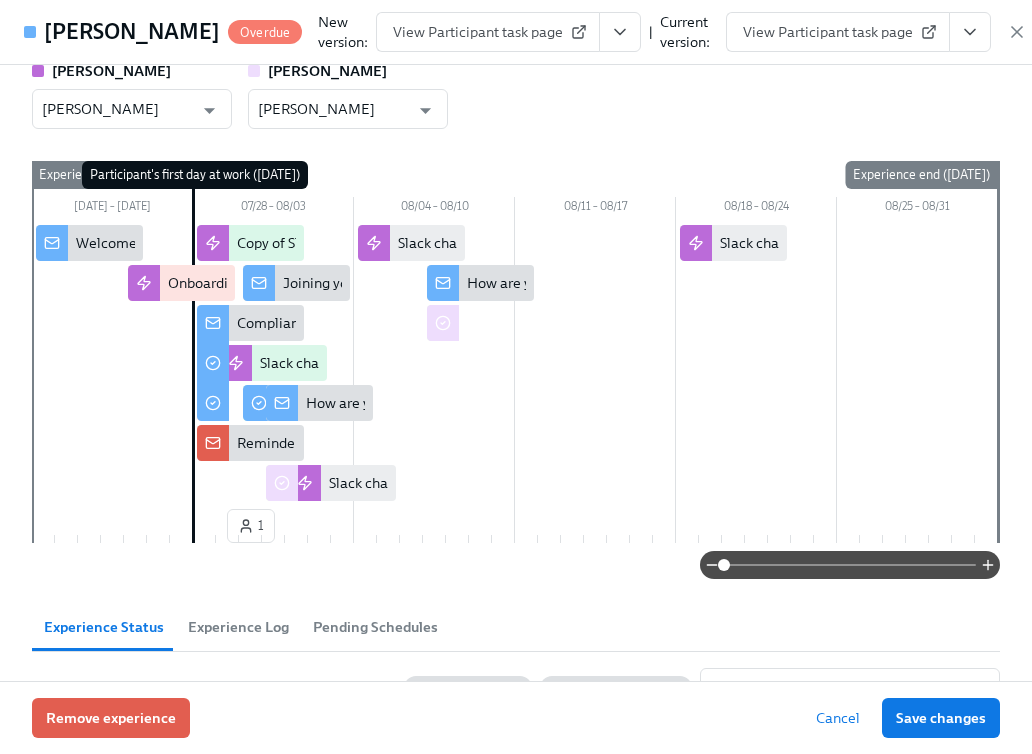 click on "How are you feeling?" at bounding box center (534, 283) 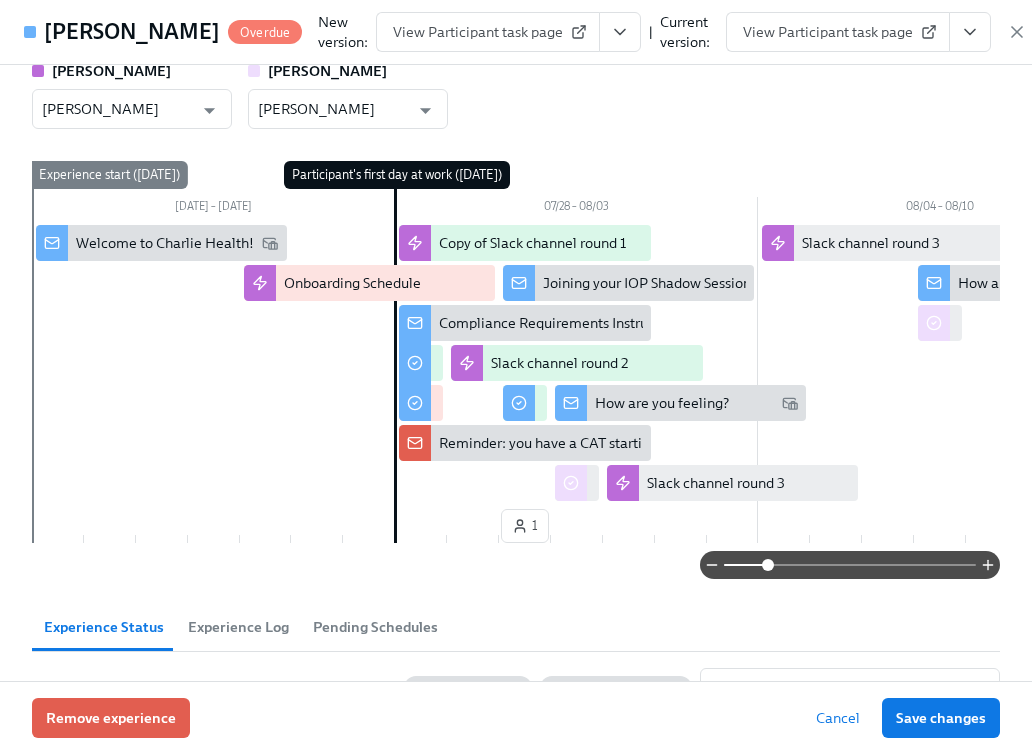 drag, startPoint x: 710, startPoint y: 592, endPoint x: 758, endPoint y: 592, distance: 48 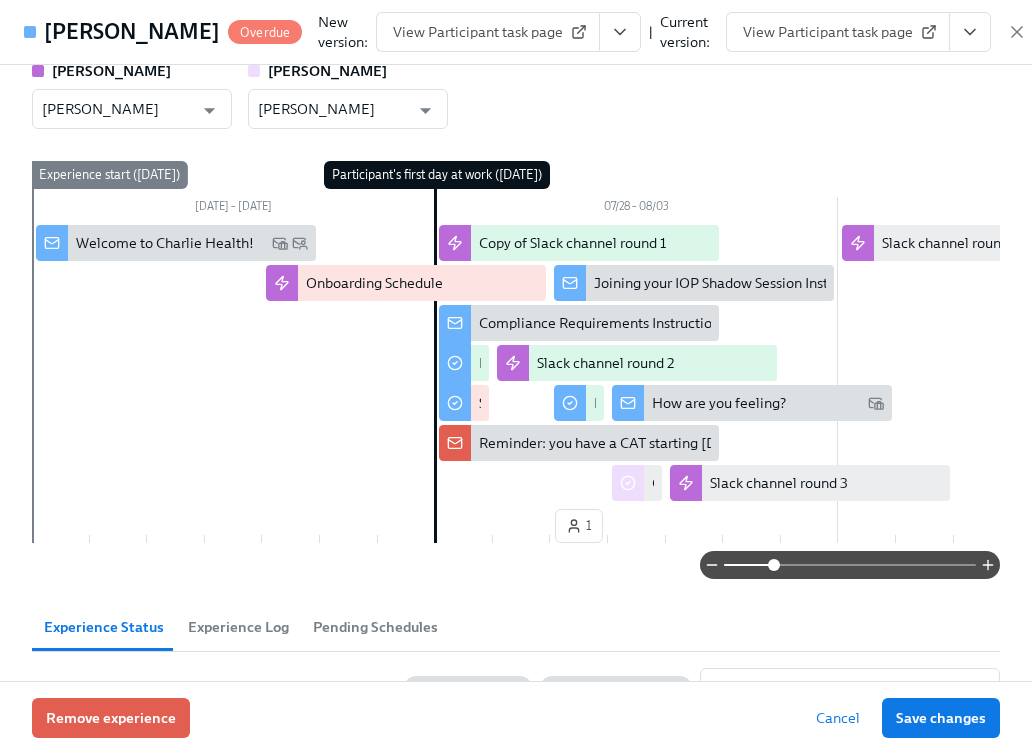 click on "Joining your IOP Shadow Session Instructions" at bounding box center [736, 283] 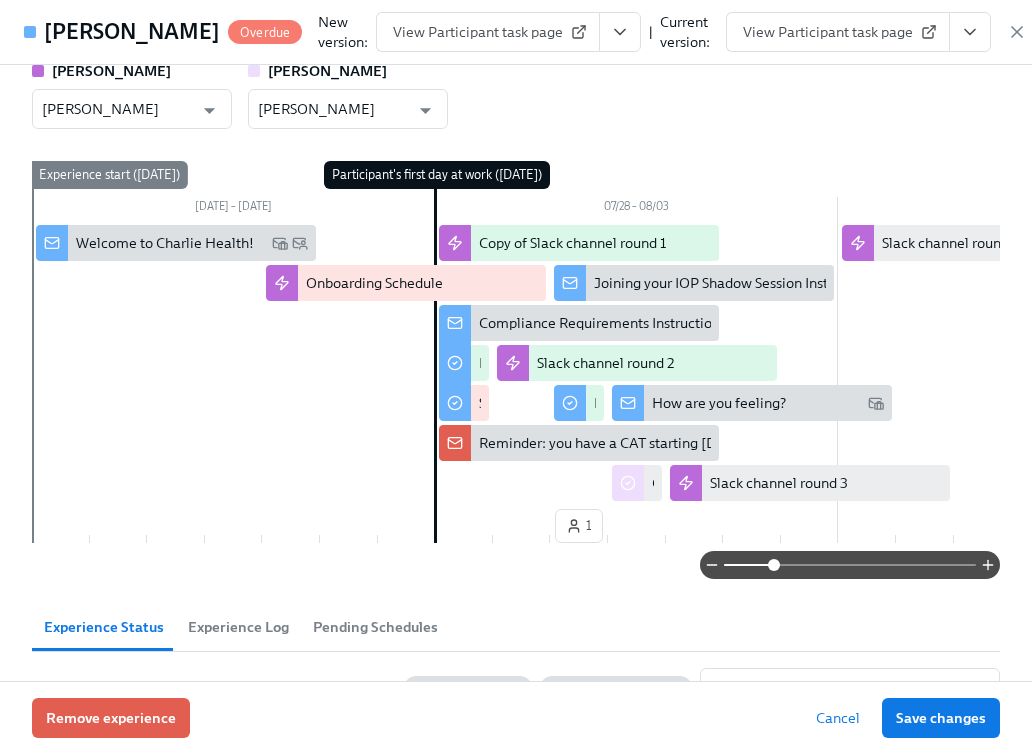 click on "Compliance Requirements Instructions" at bounding box center (579, 323) 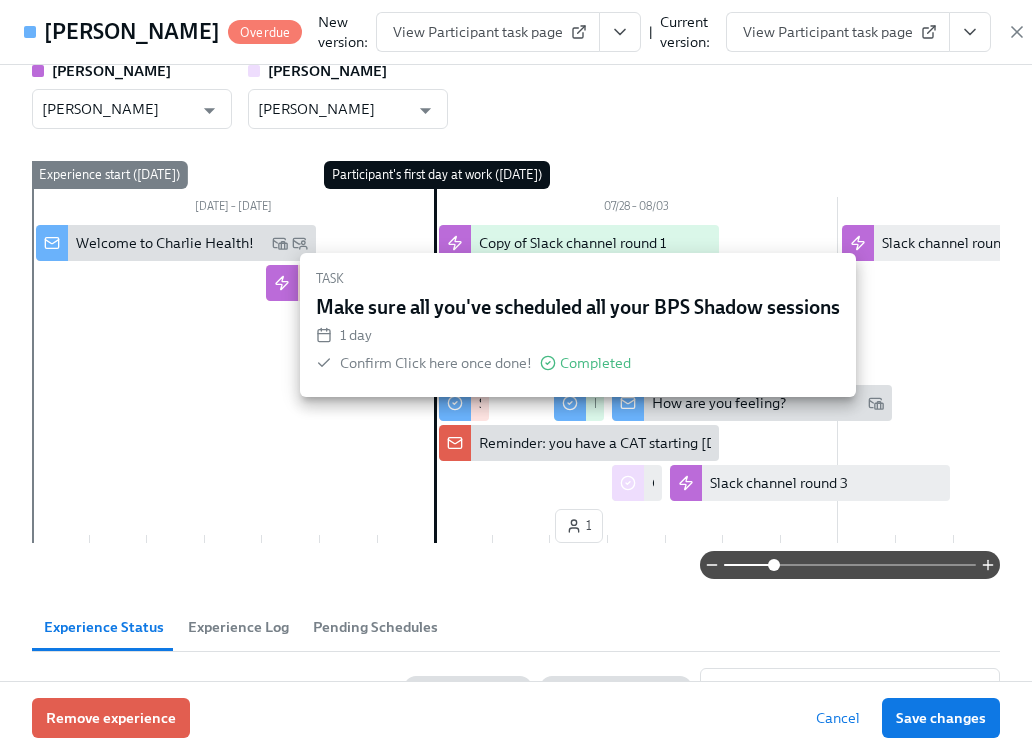 click on "Make sure all you've scheduled all your BPS Shadow sessions" at bounding box center (579, 403) 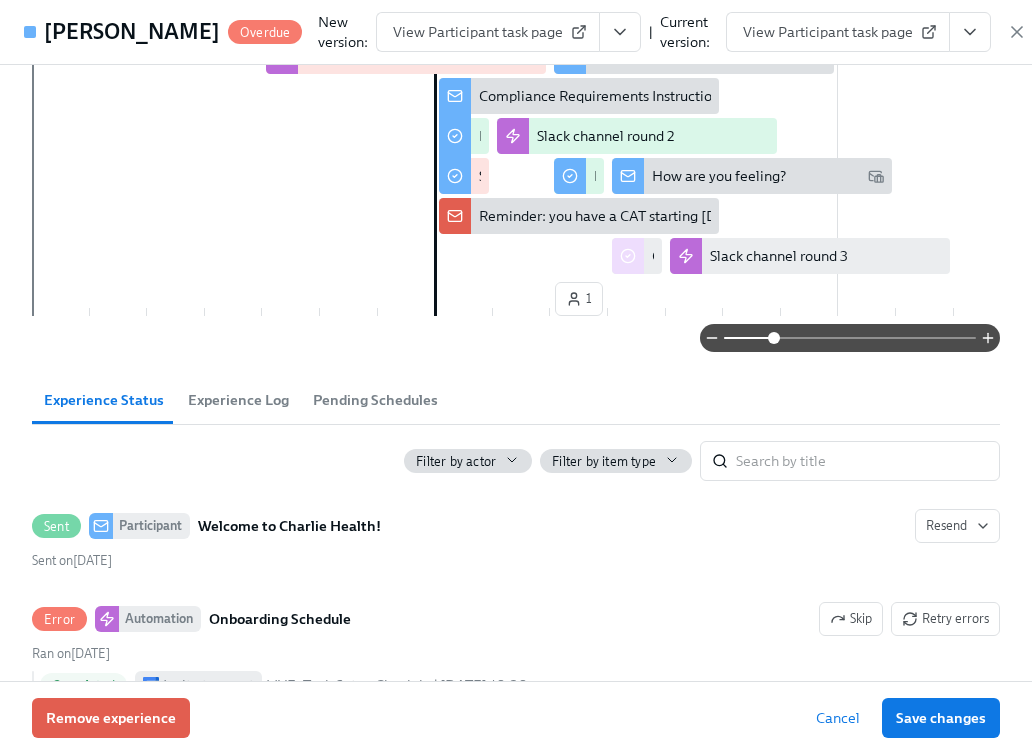 scroll, scrollTop: 0, scrollLeft: 0, axis: both 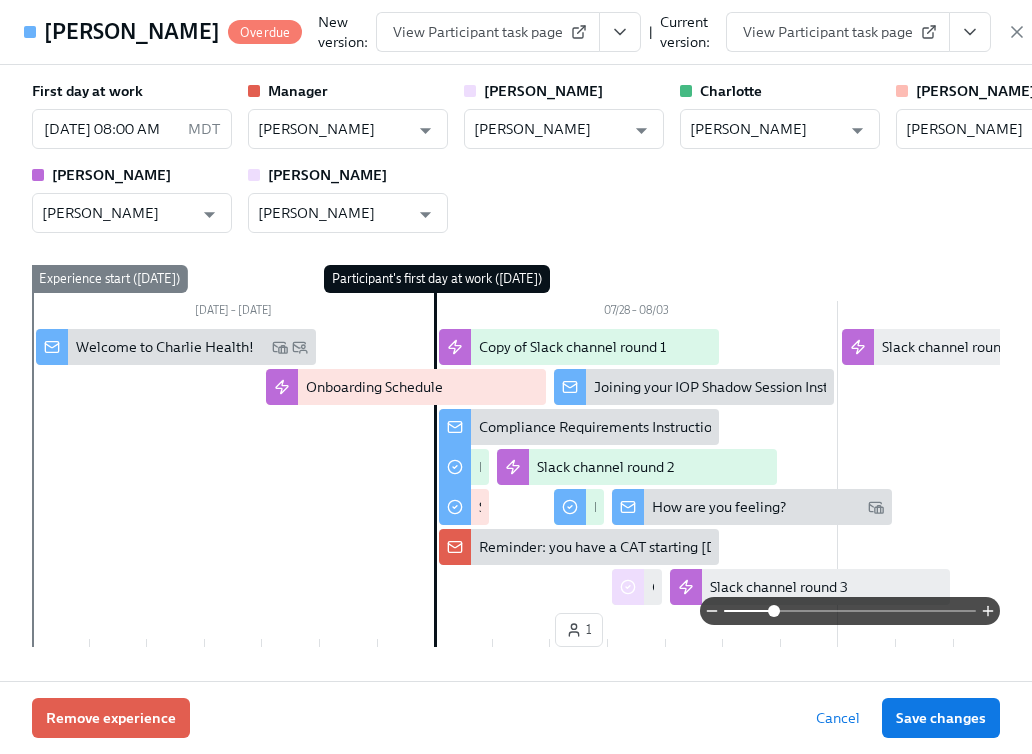 click on "Compliance Requirements Instructions" at bounding box center (579, 427) 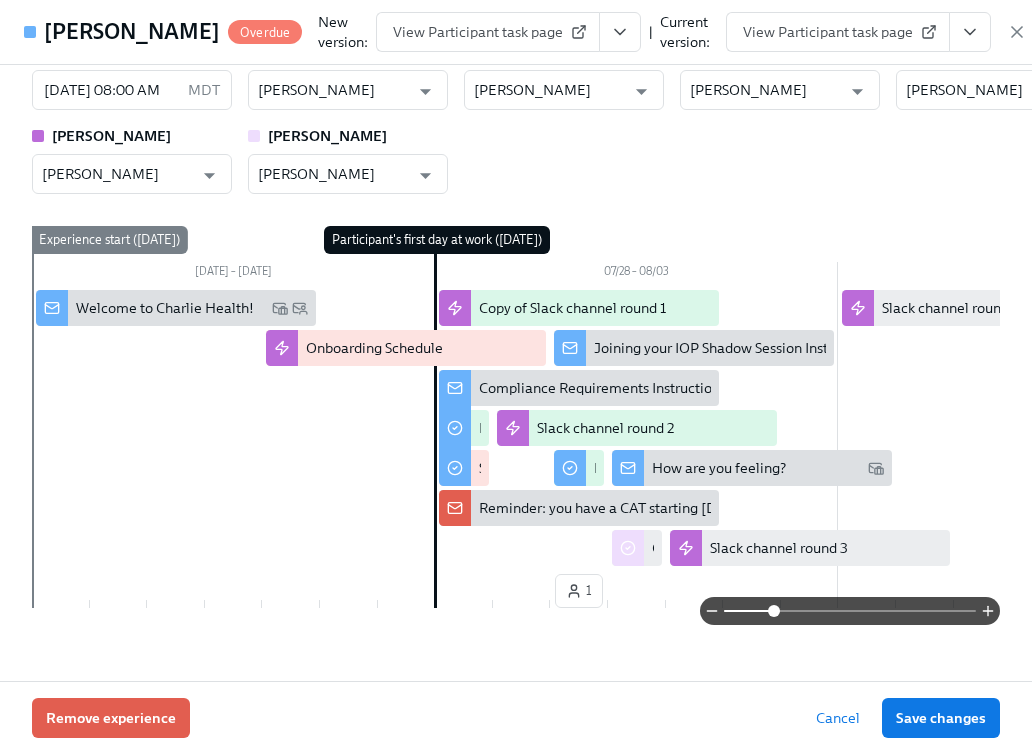 scroll, scrollTop: 55, scrollLeft: 0, axis: vertical 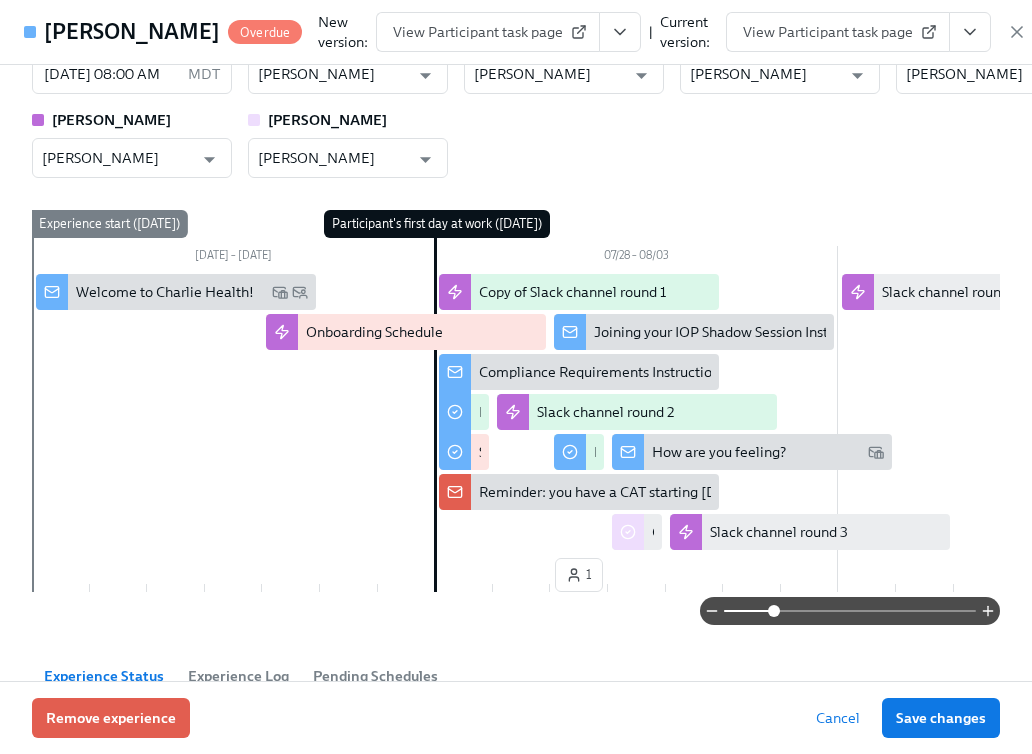 click at bounding box center [1241, 414] 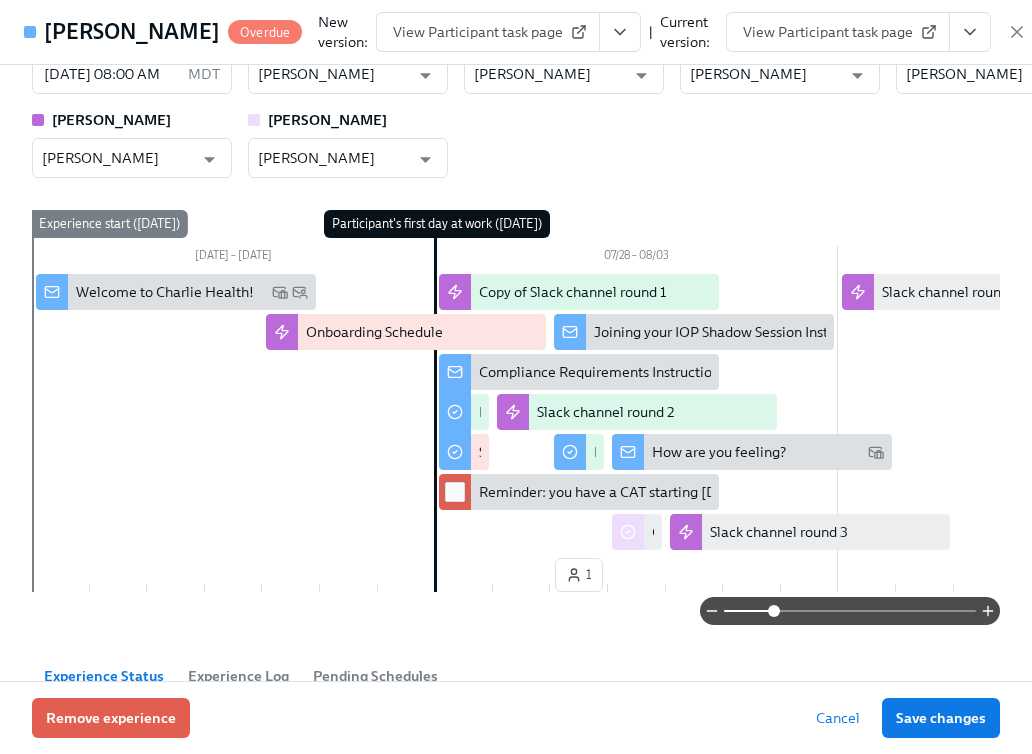 click at bounding box center [455, 492] 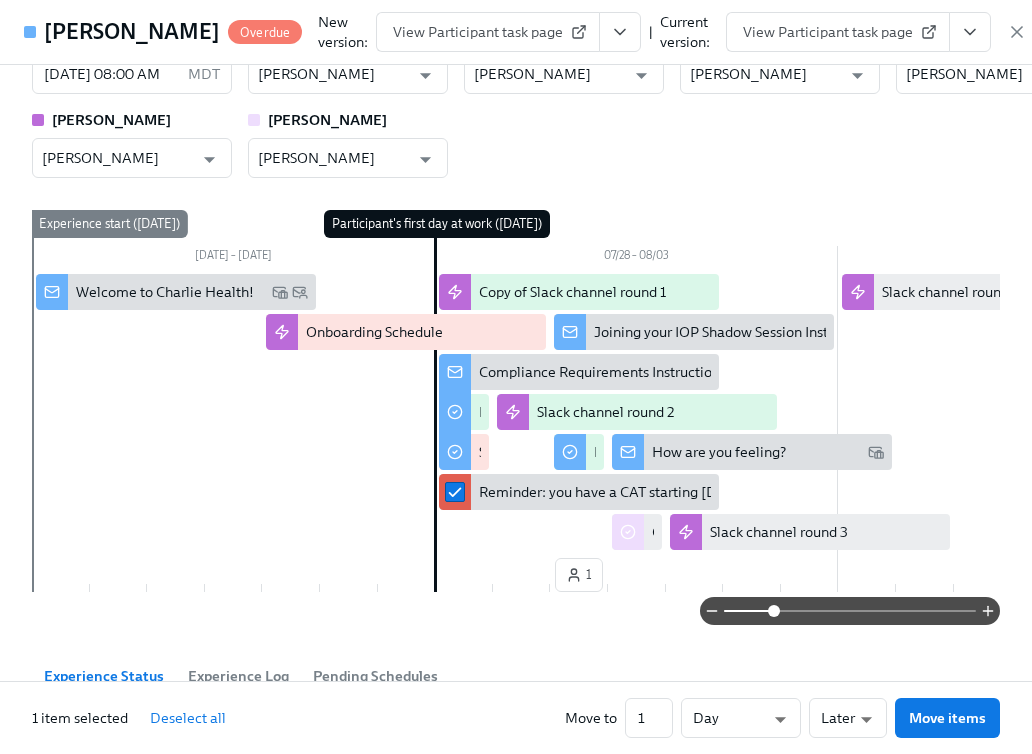 click at bounding box center (455, 492) 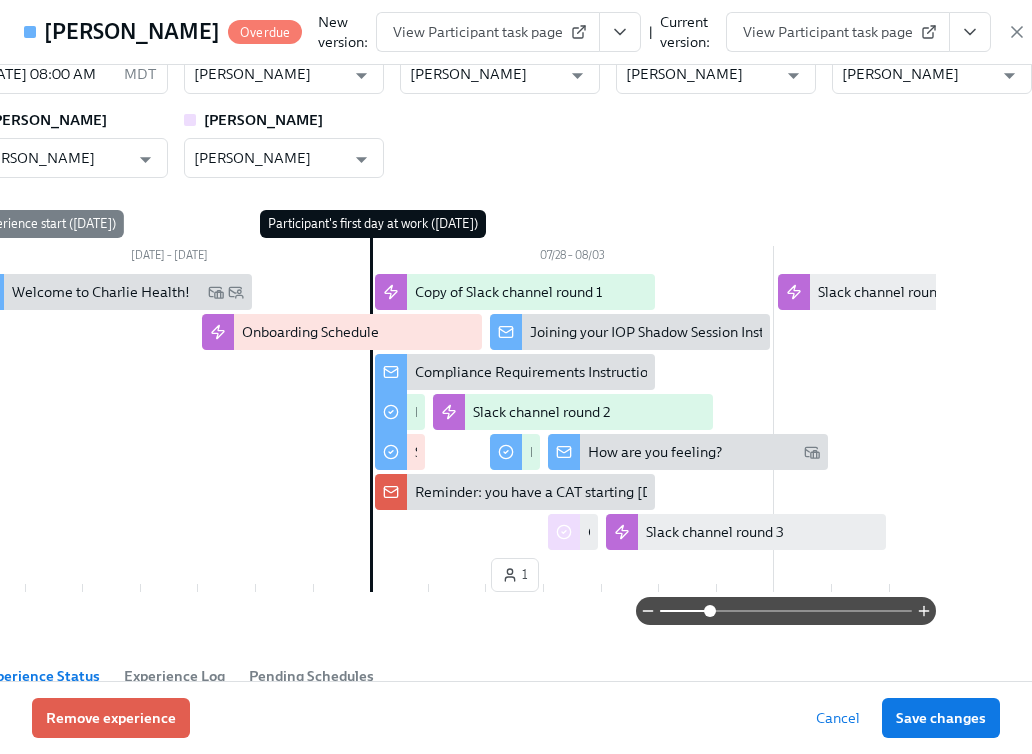 scroll, scrollTop: 210, scrollLeft: 79, axis: both 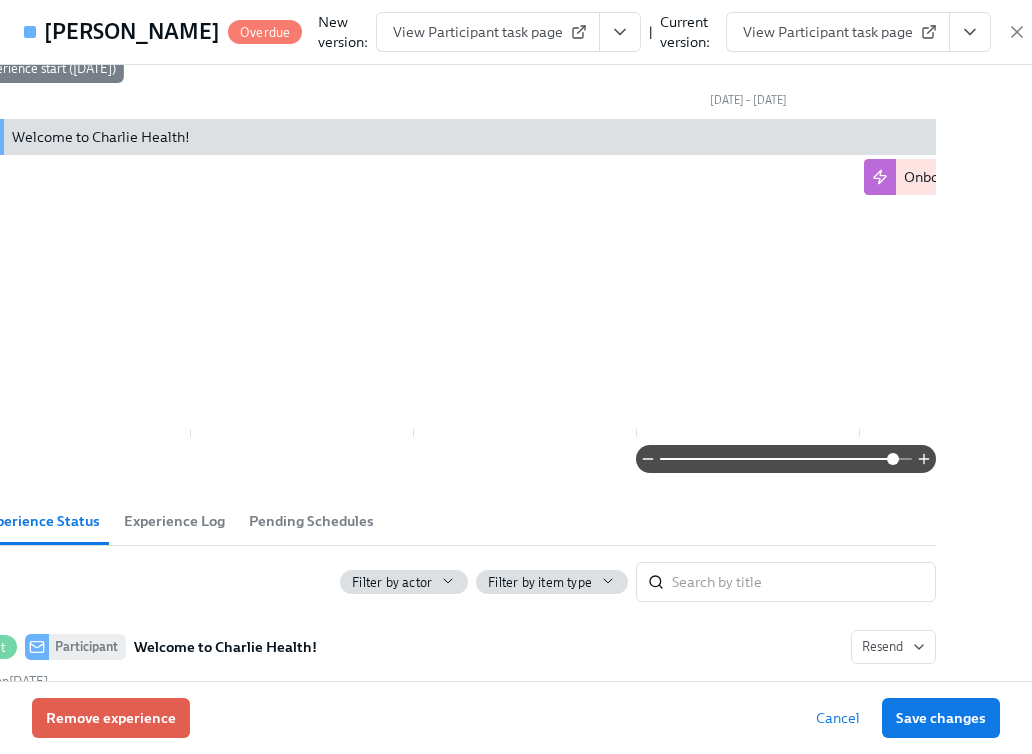 drag, startPoint x: 685, startPoint y: 494, endPoint x: 865, endPoint y: 491, distance: 180.025 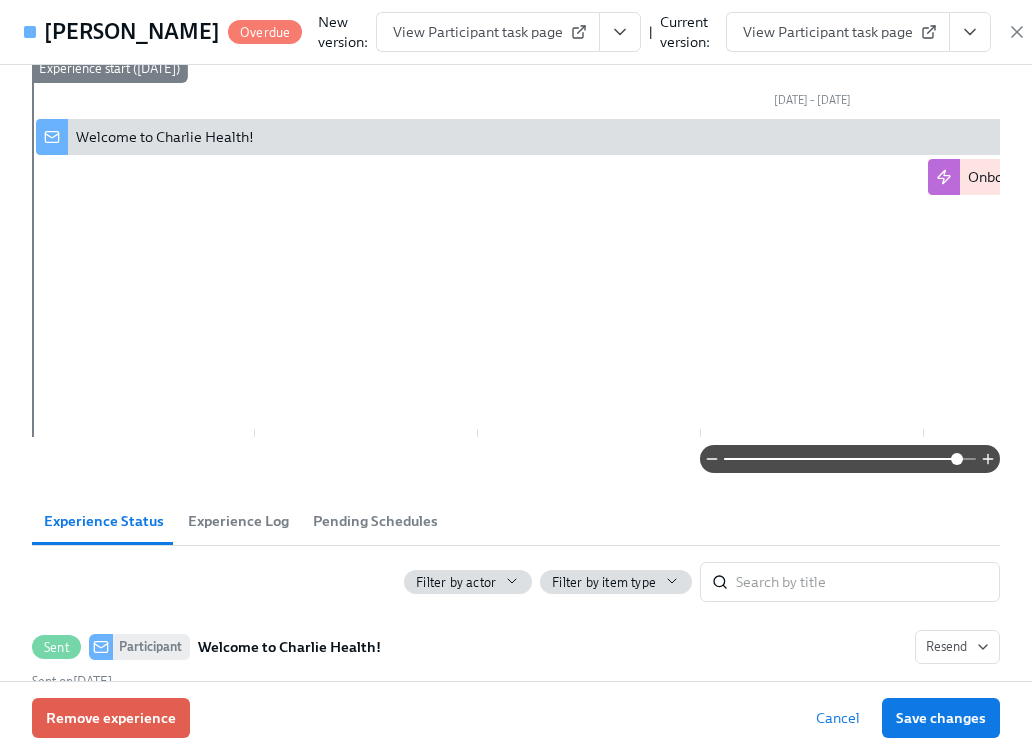 scroll, scrollTop: 210, scrollLeft: 79, axis: both 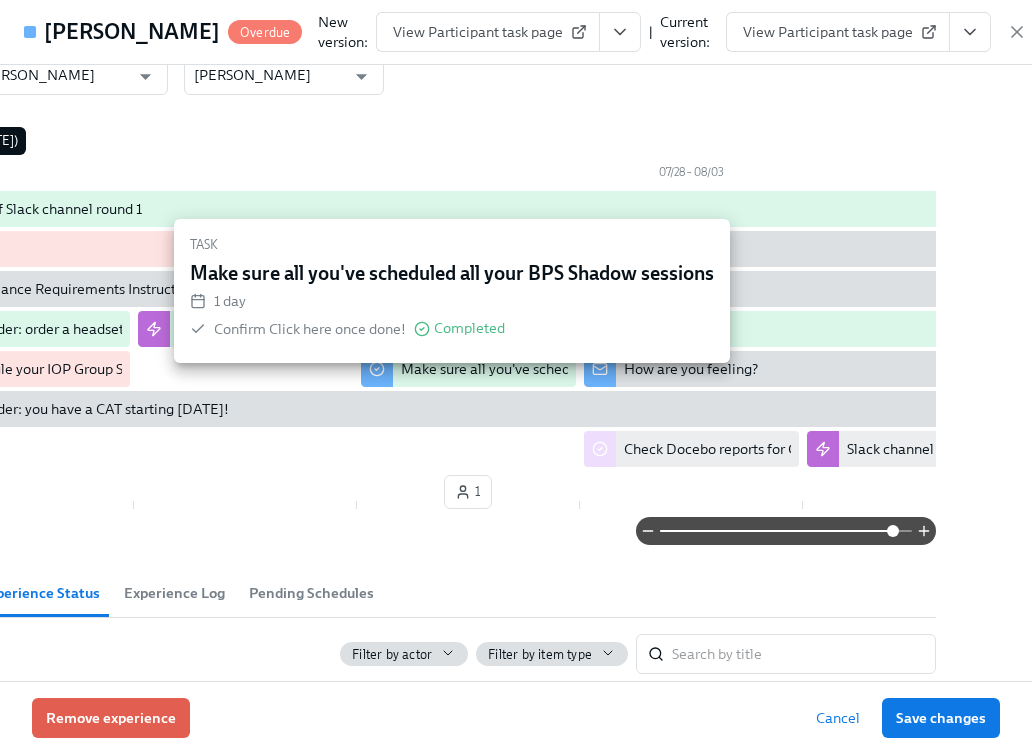 click on "Make sure all you've scheduled all your BPS Shadow sessions" at bounding box center [592, 369] 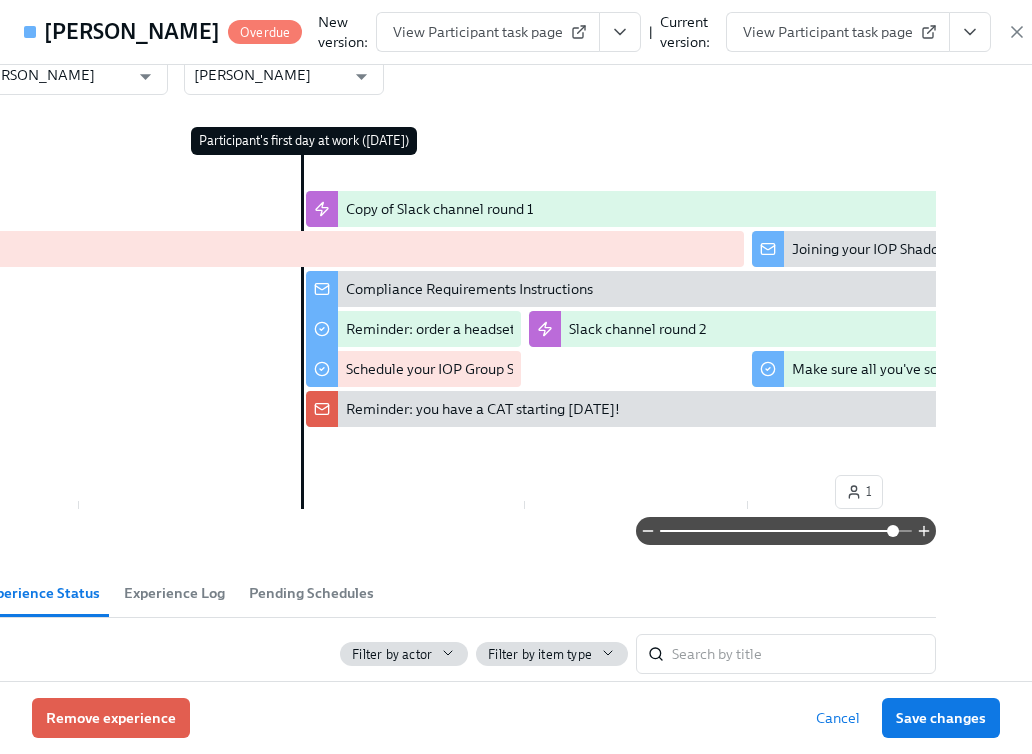 scroll, scrollTop: 0, scrollLeft: 1226, axis: horizontal 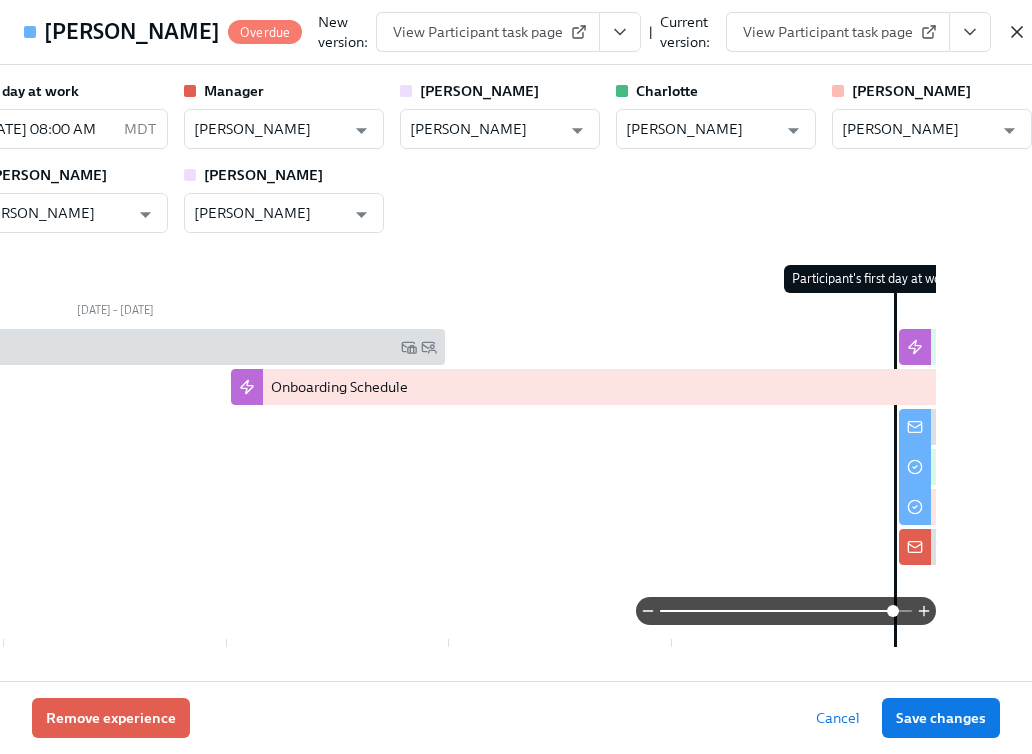 click 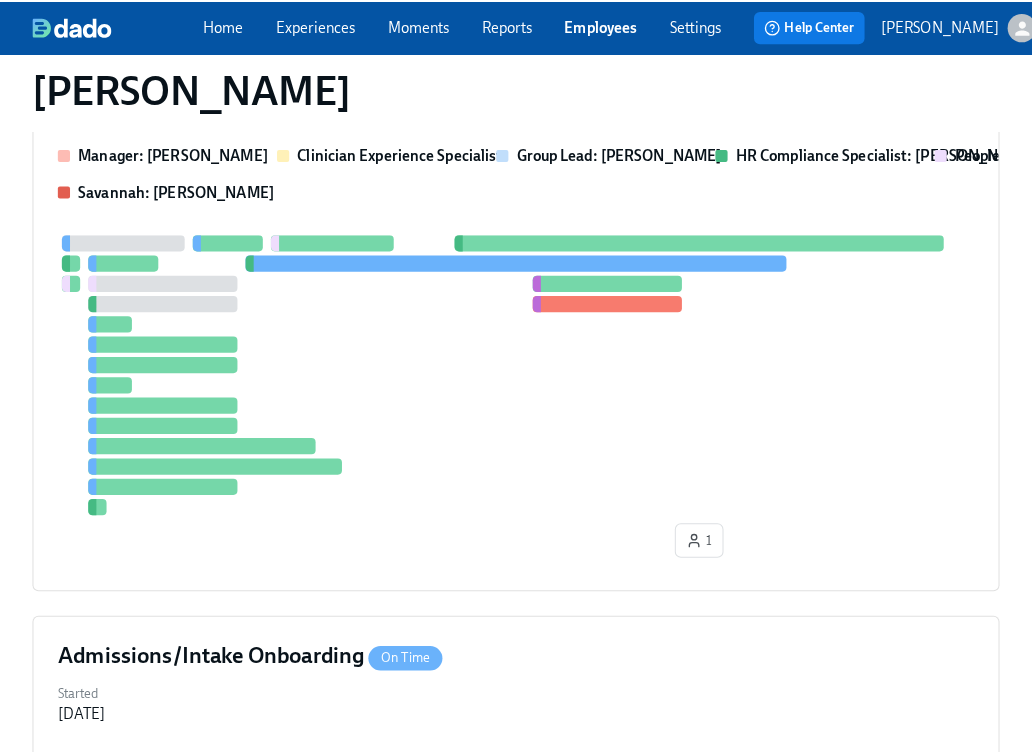 scroll, scrollTop: 467, scrollLeft: 0, axis: vertical 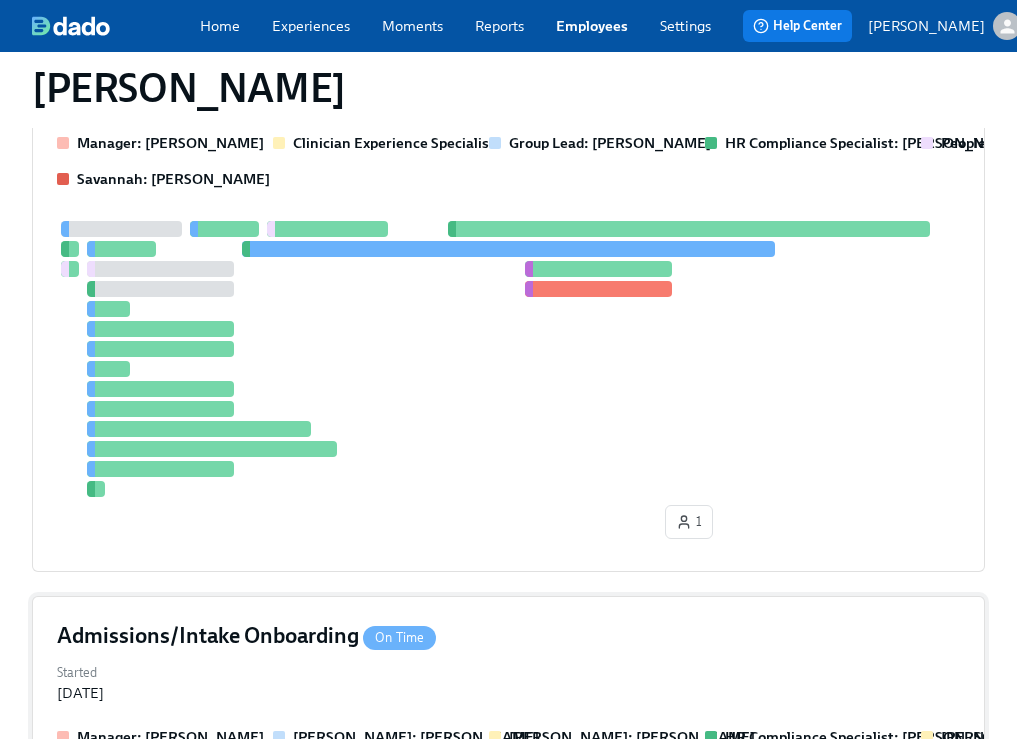 click on "Started [DATE]" at bounding box center [508, 681] 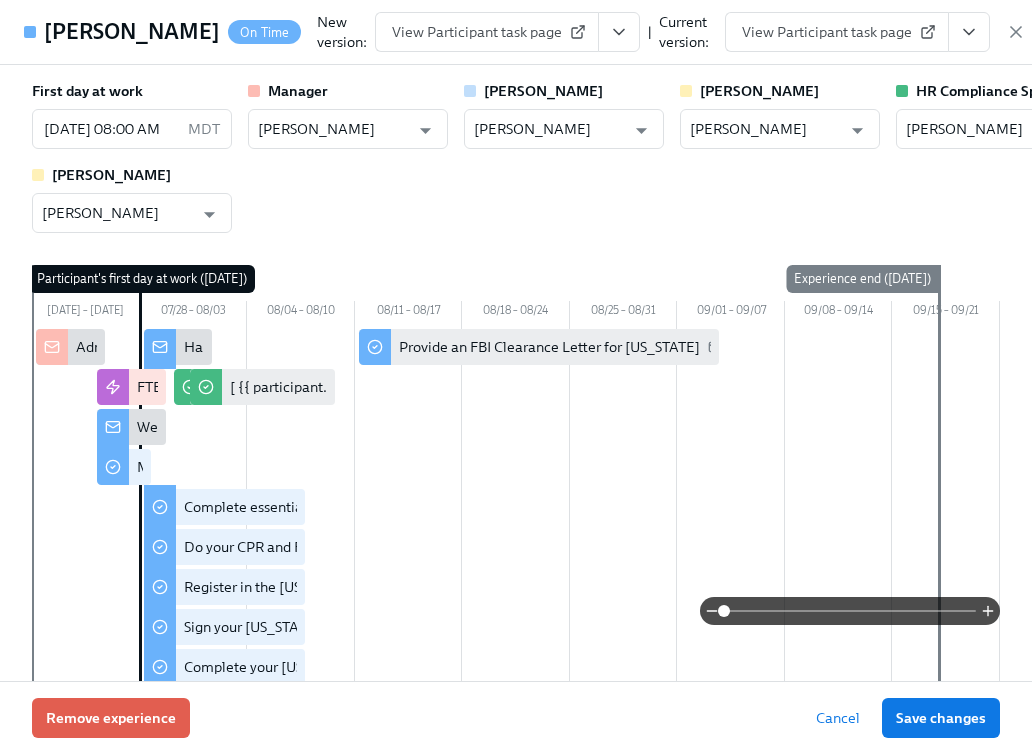 scroll, scrollTop: 163, scrollLeft: 0, axis: vertical 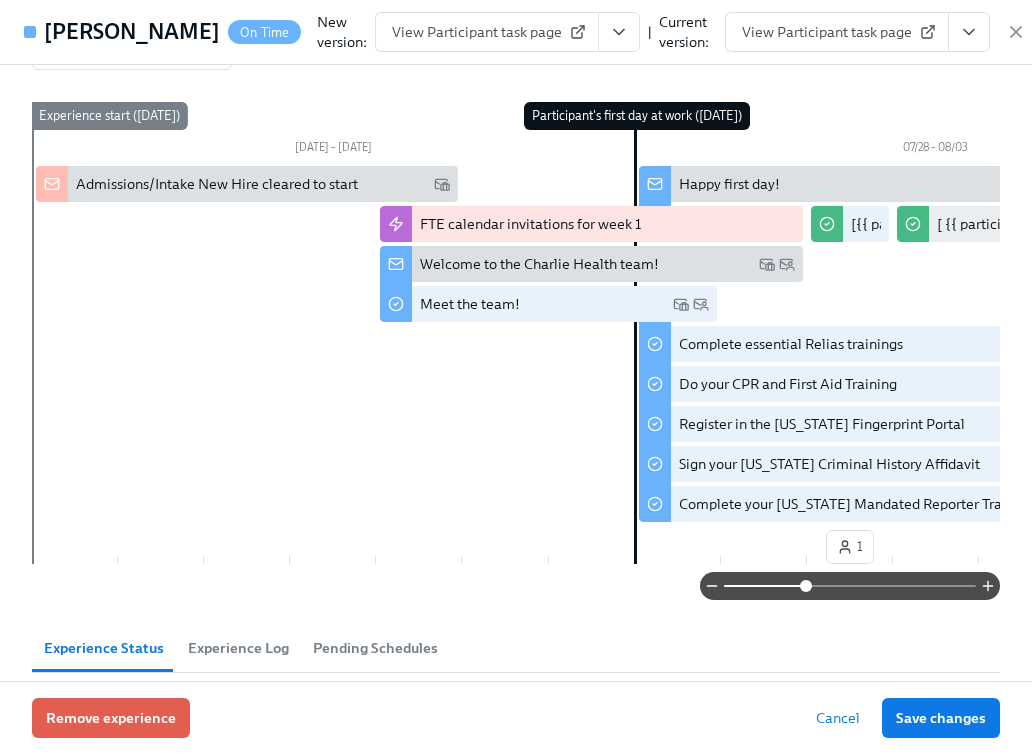 drag, startPoint x: 715, startPoint y: 594, endPoint x: 795, endPoint y: 596, distance: 80.024994 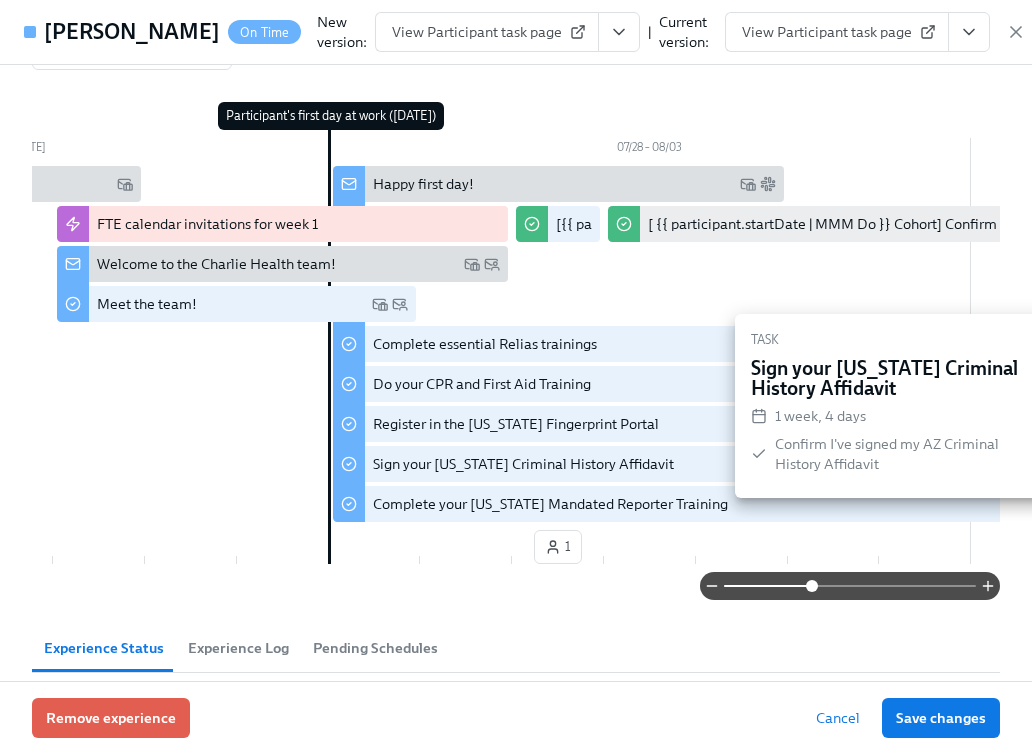 scroll, scrollTop: 0, scrollLeft: 360, axis: horizontal 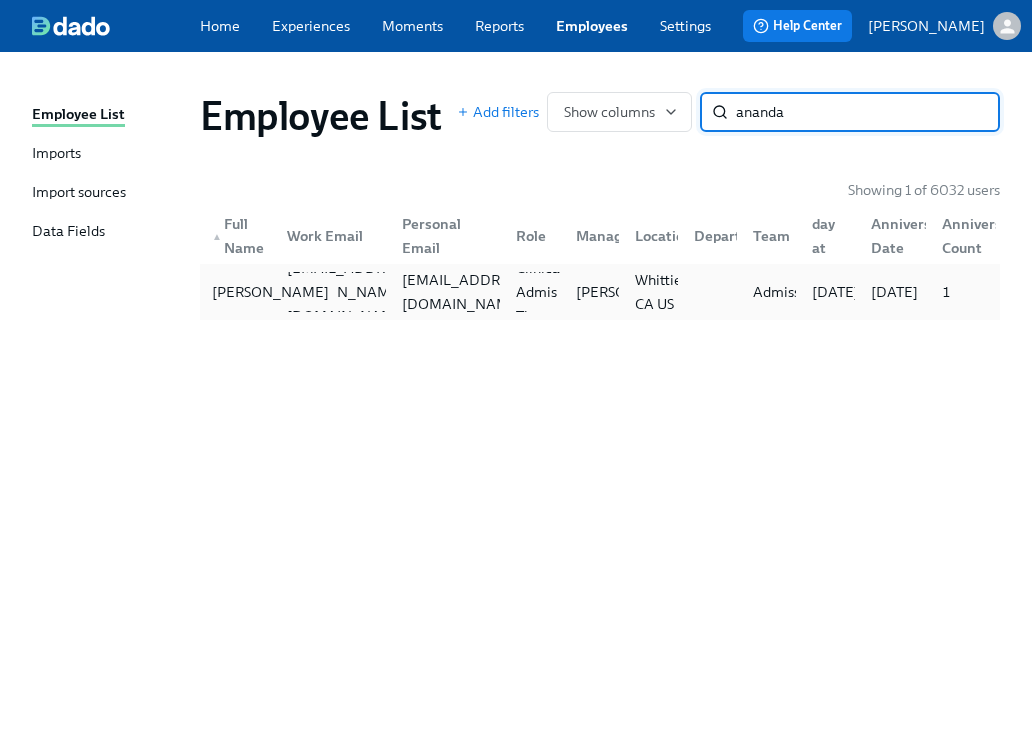 click on "[PERSON_NAME]" at bounding box center (270, 292) 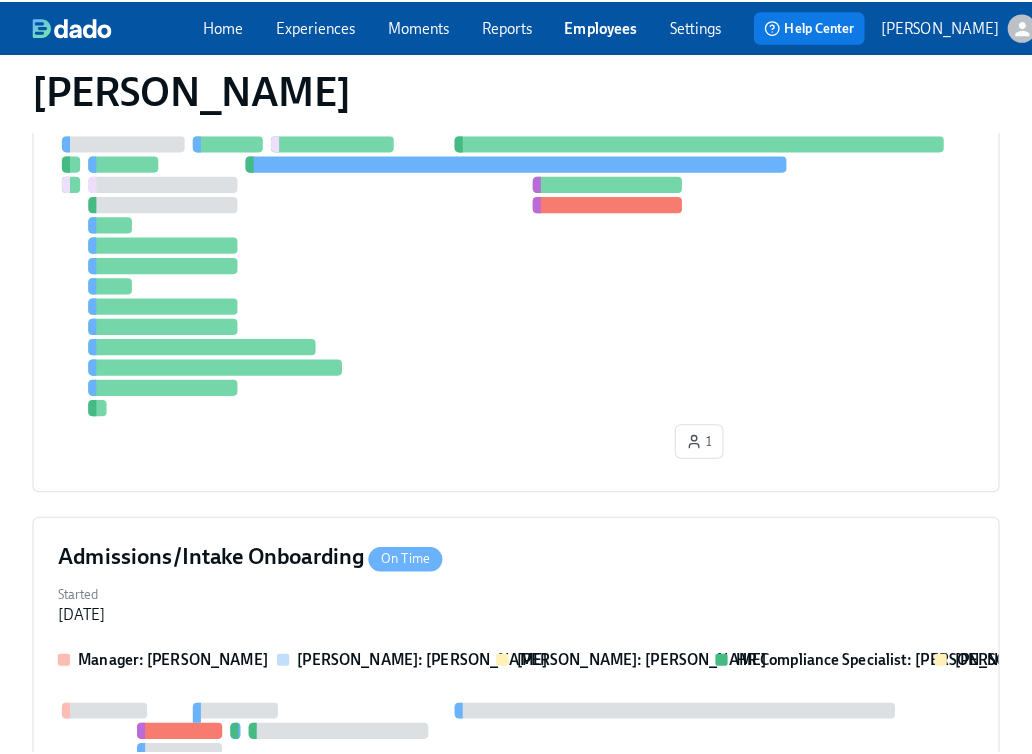scroll, scrollTop: 562, scrollLeft: 0, axis: vertical 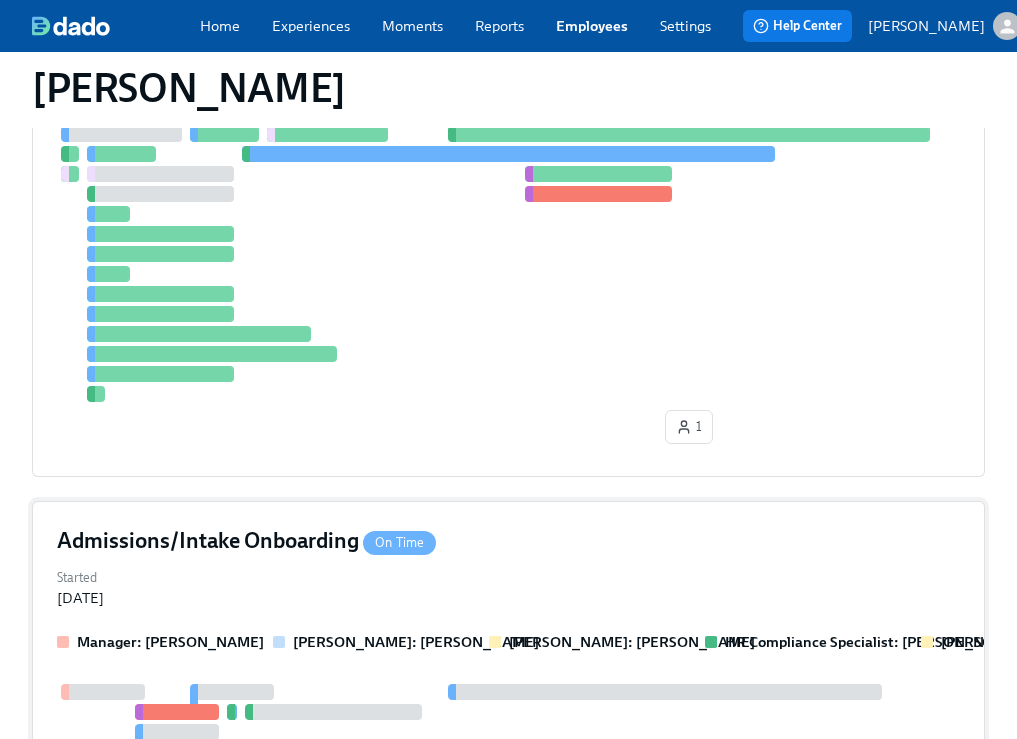 click on "Started [DATE]" at bounding box center (508, 586) 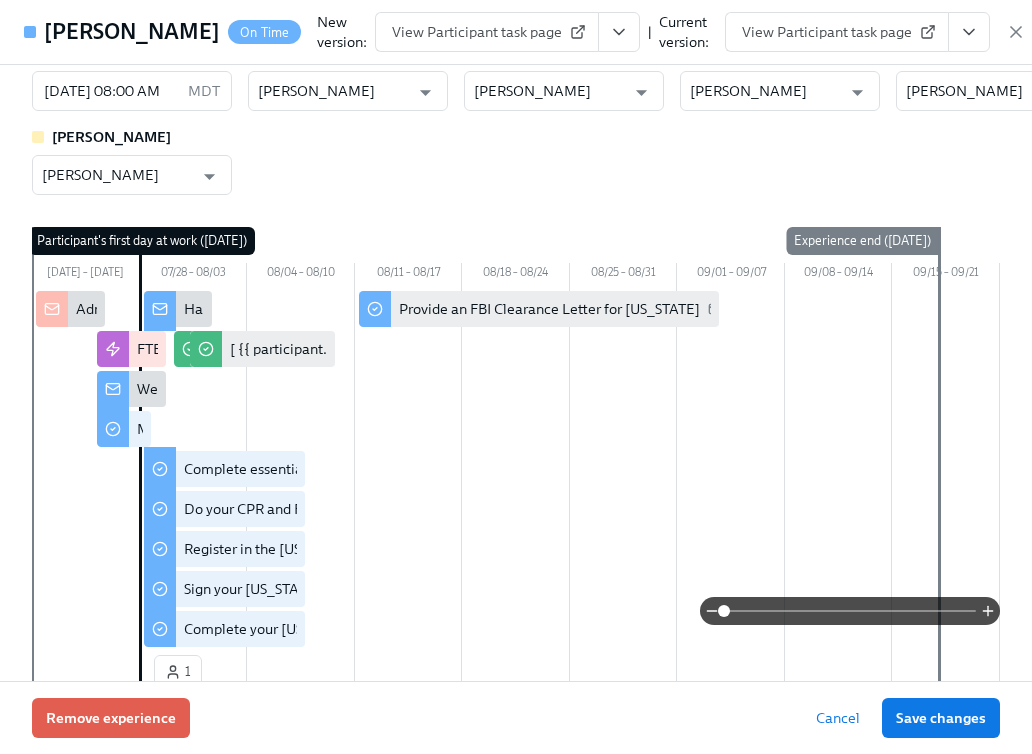 scroll, scrollTop: 52, scrollLeft: 0, axis: vertical 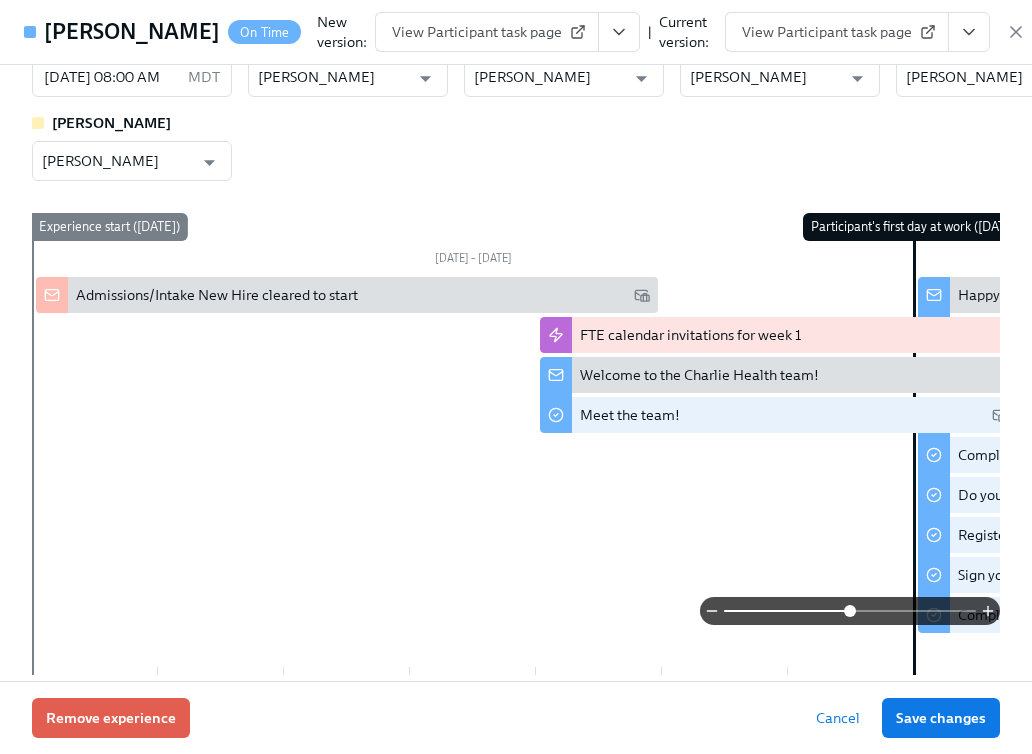 drag, startPoint x: 708, startPoint y: 599, endPoint x: 836, endPoint y: 602, distance: 128.03516 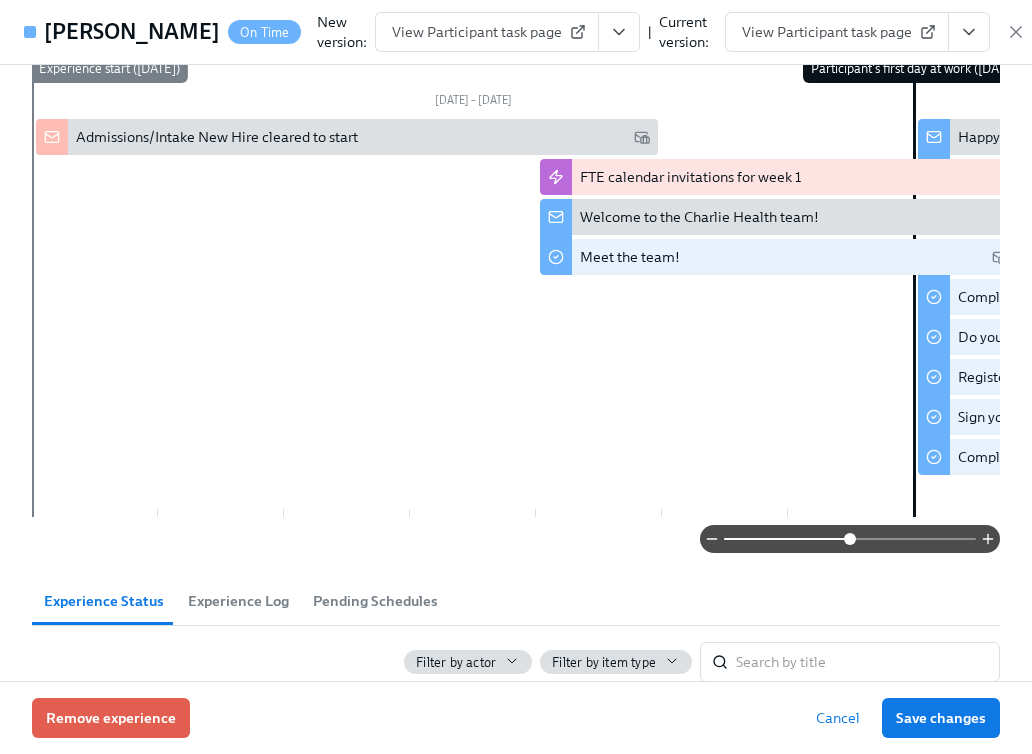 scroll, scrollTop: 211, scrollLeft: 0, axis: vertical 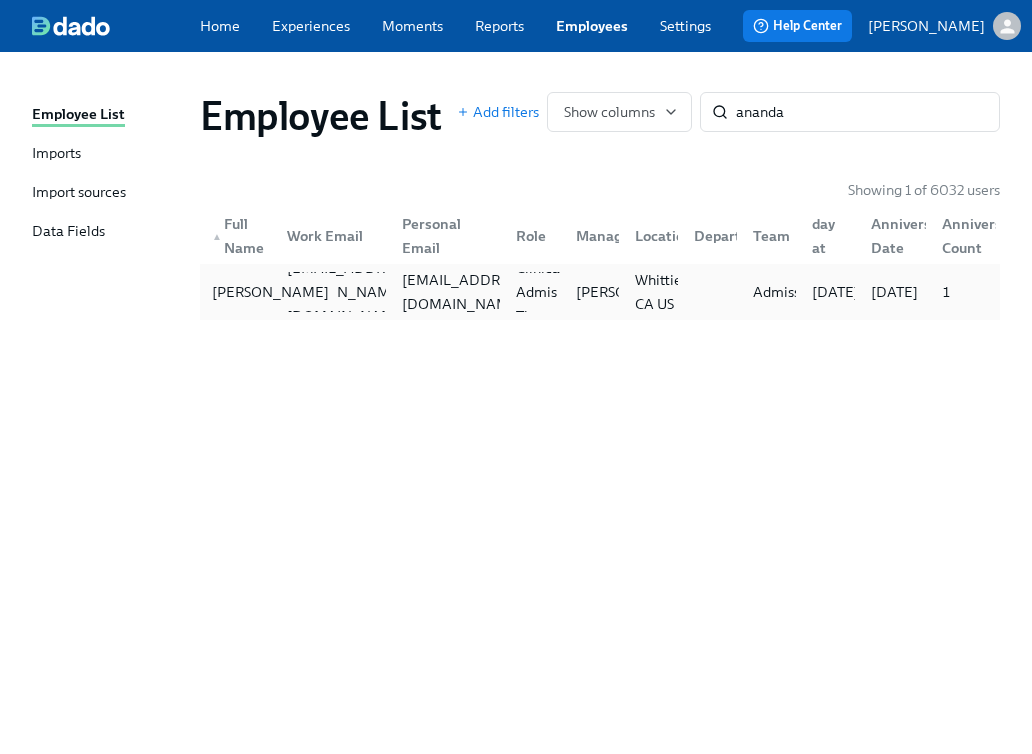 click on "[PERSON_NAME]" at bounding box center [270, 292] 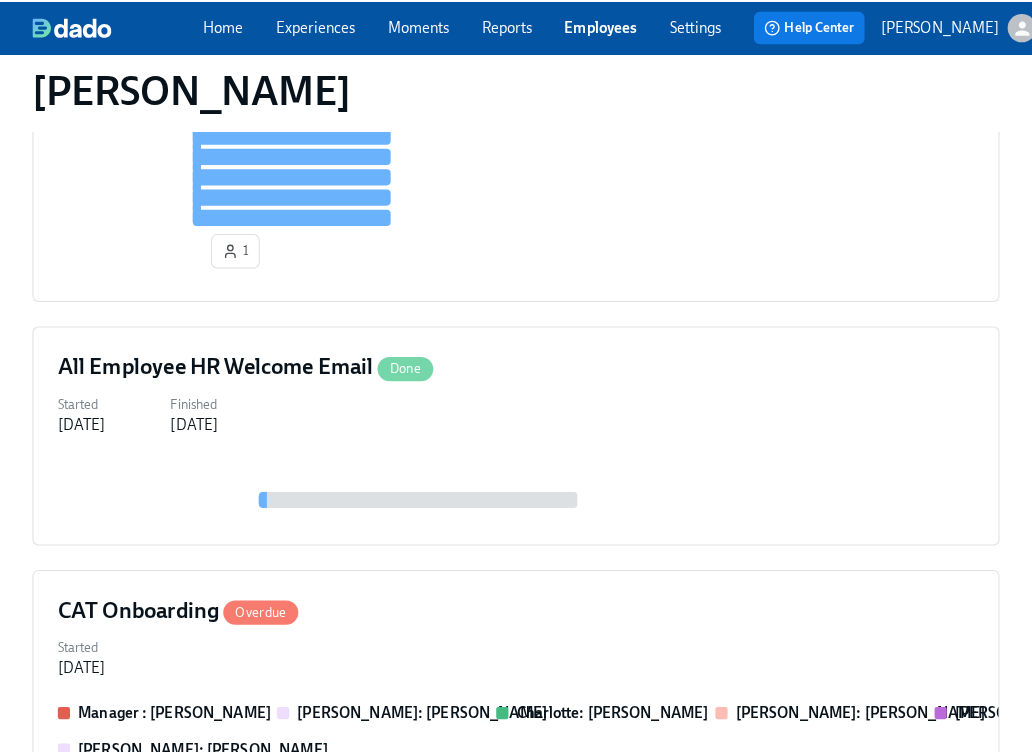 scroll, scrollTop: 1202, scrollLeft: 0, axis: vertical 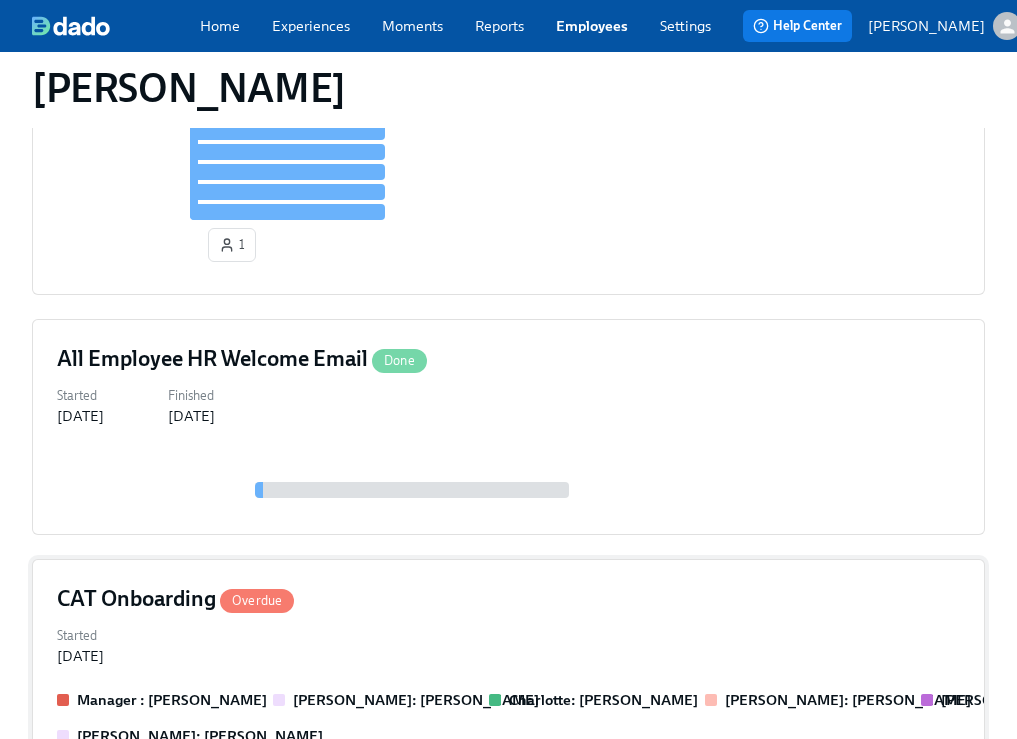 click on "CAT Onboarding    Overdue" at bounding box center (508, 599) 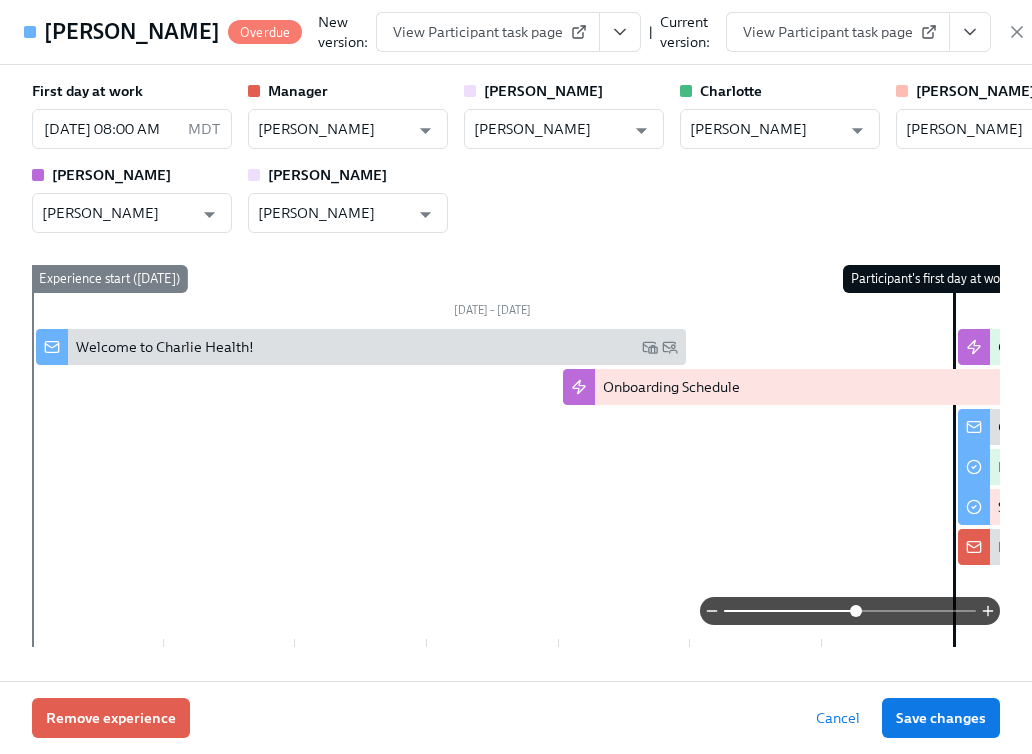 drag, startPoint x: 711, startPoint y: 592, endPoint x: 843, endPoint y: 591, distance: 132.00378 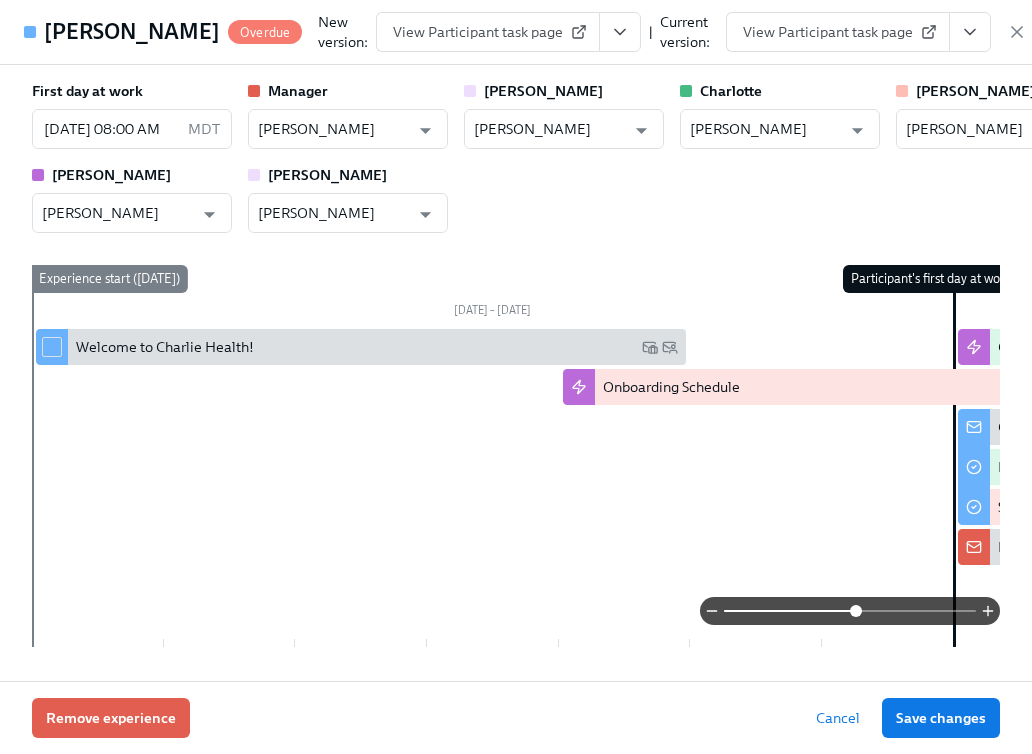 click at bounding box center (52, 347) 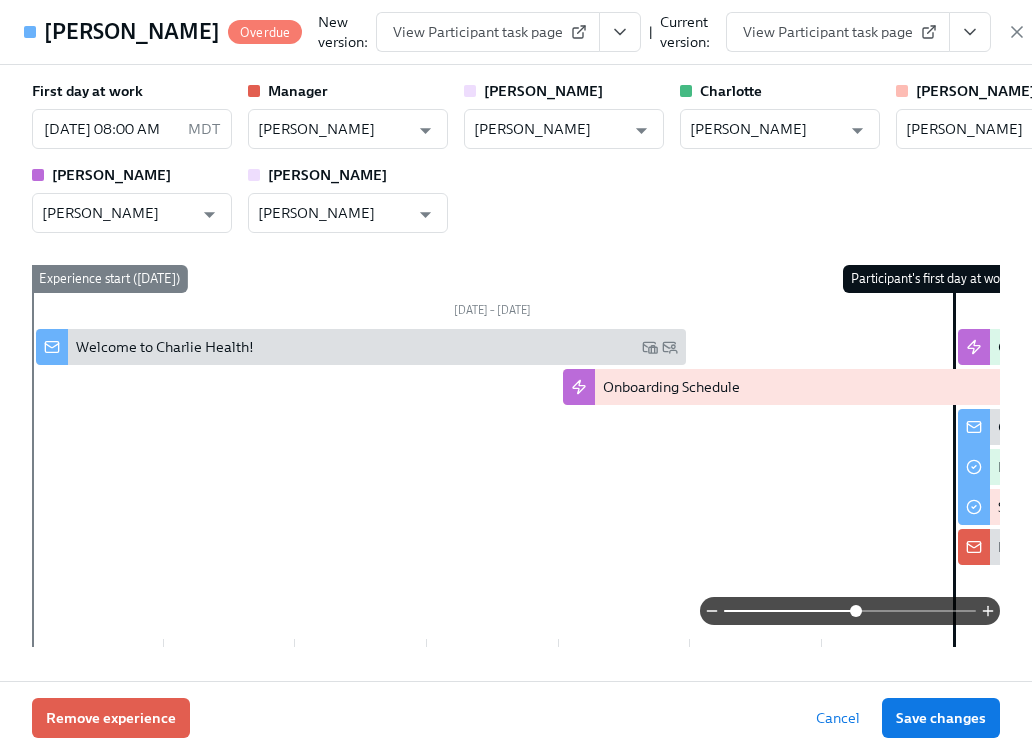 click on "Welcome to Charlie Health!" at bounding box center [377, 347] 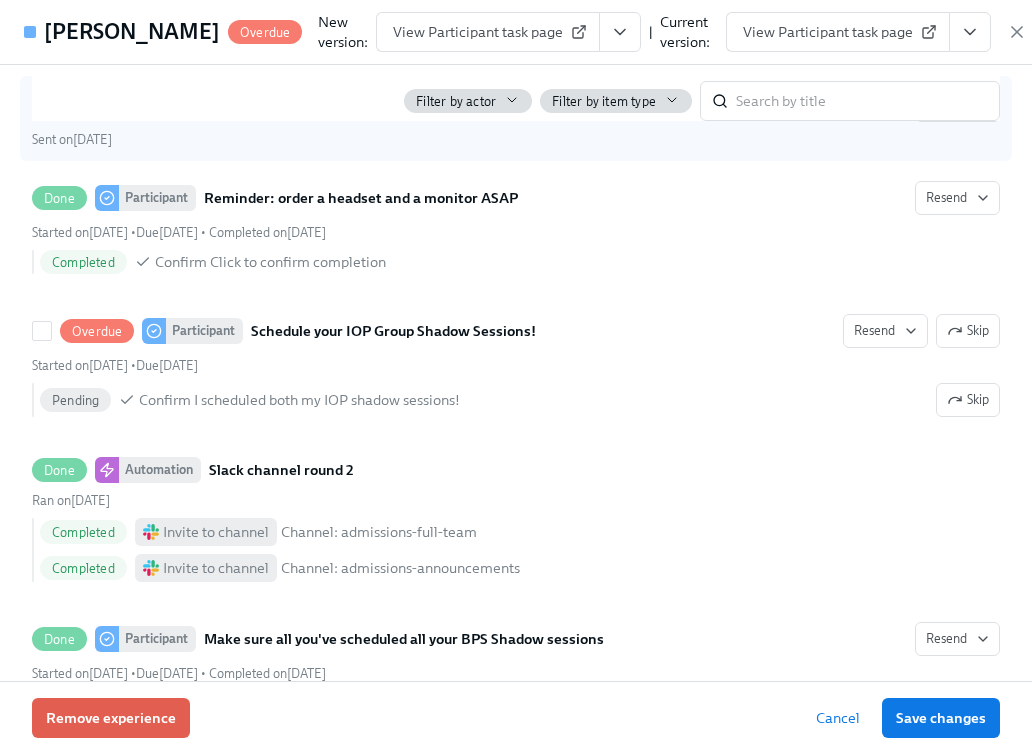 scroll, scrollTop: 1693, scrollLeft: 0, axis: vertical 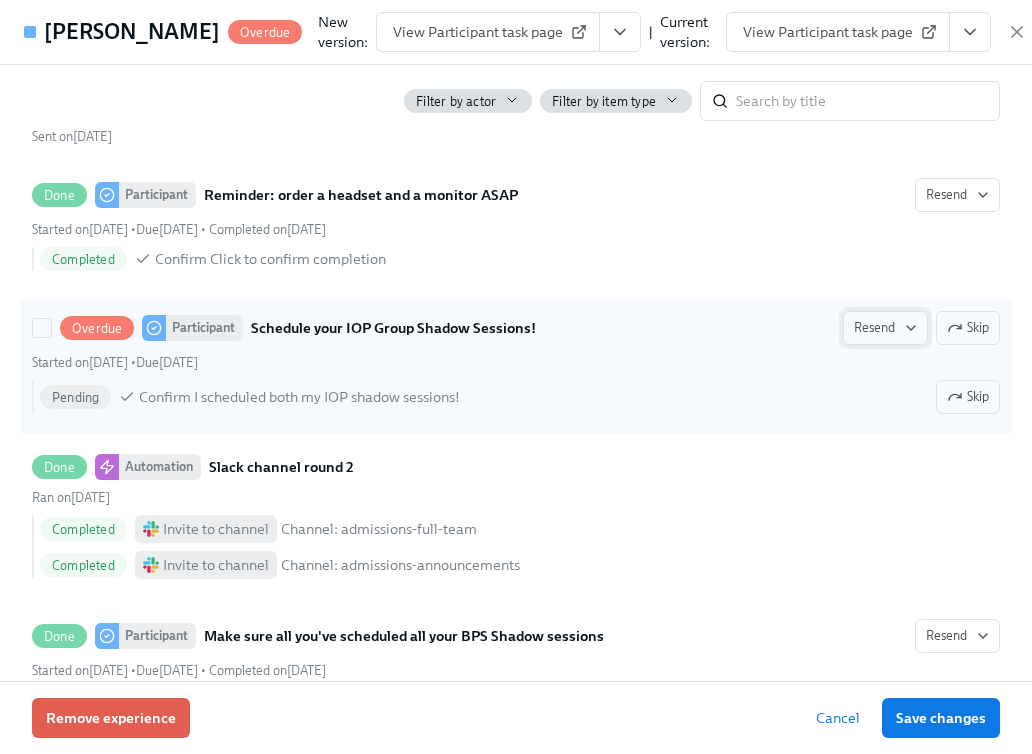 click 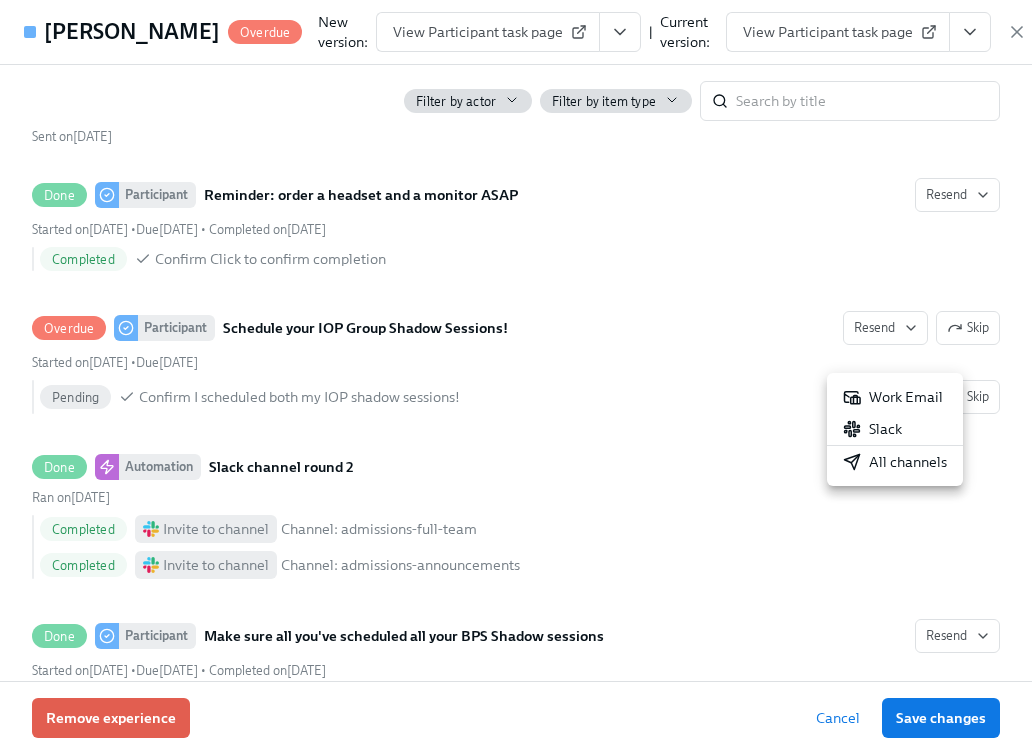click on "Work Email" at bounding box center [893, 397] 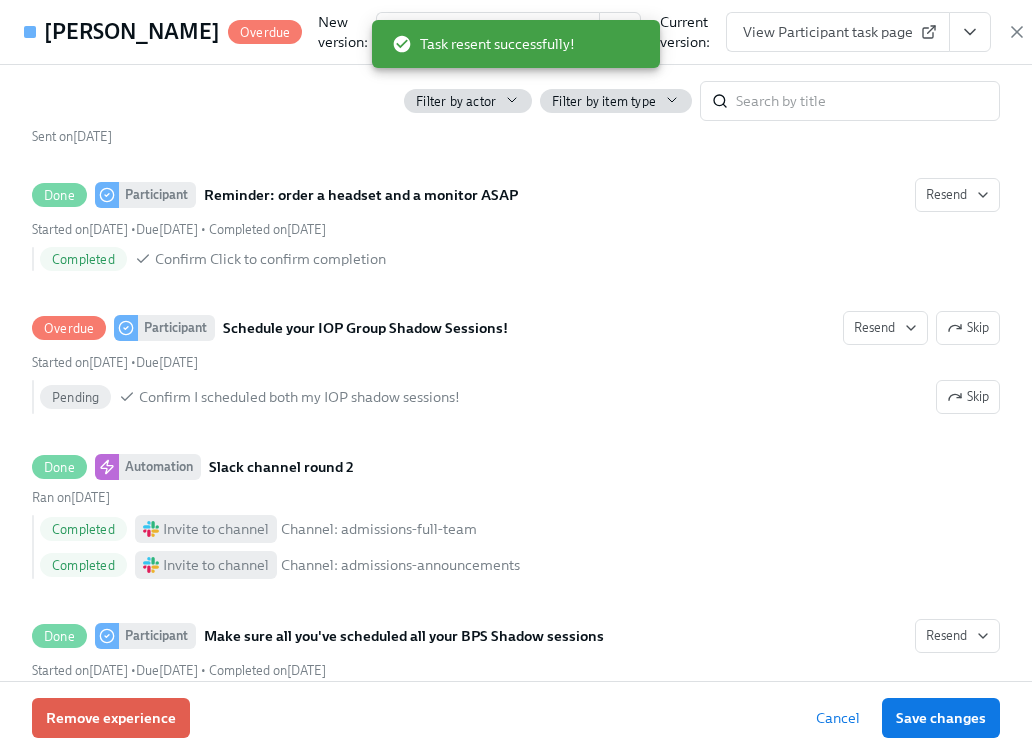 scroll, scrollTop: 0, scrollLeft: 709, axis: horizontal 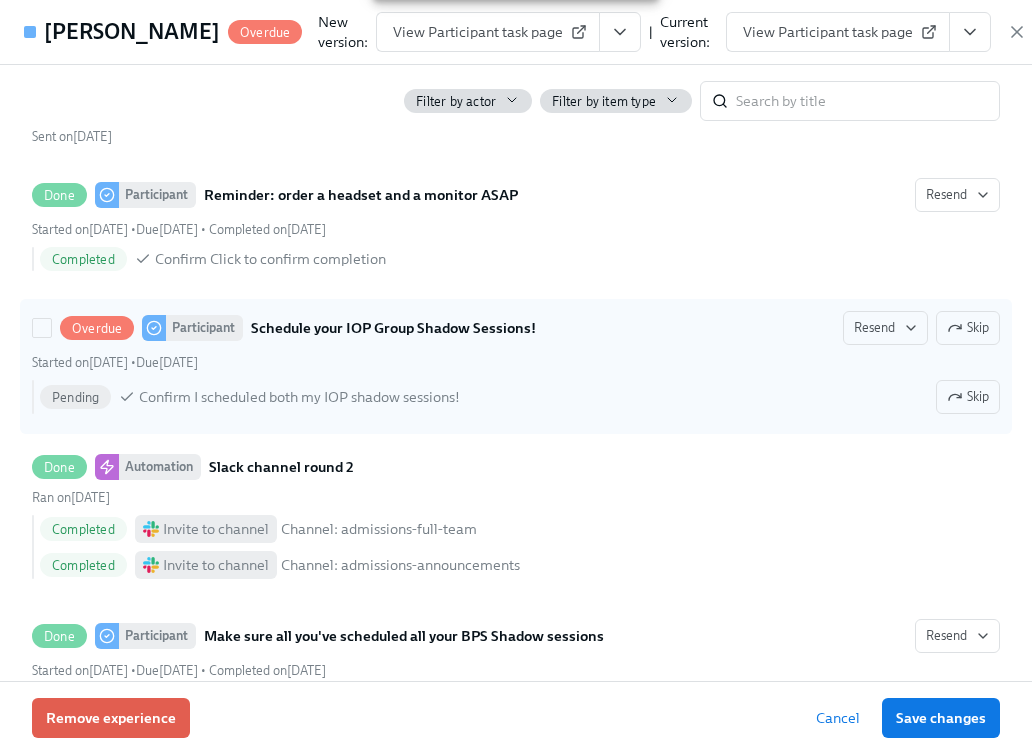 click on "Overdue Participant Schedule your IOP Group Shadow Sessions! Resend Skip Started on  [DATE]   •  Due  [DATE]   Pending Confirm I scheduled both my IOP shadow sessions! Skip" at bounding box center (516, 366) 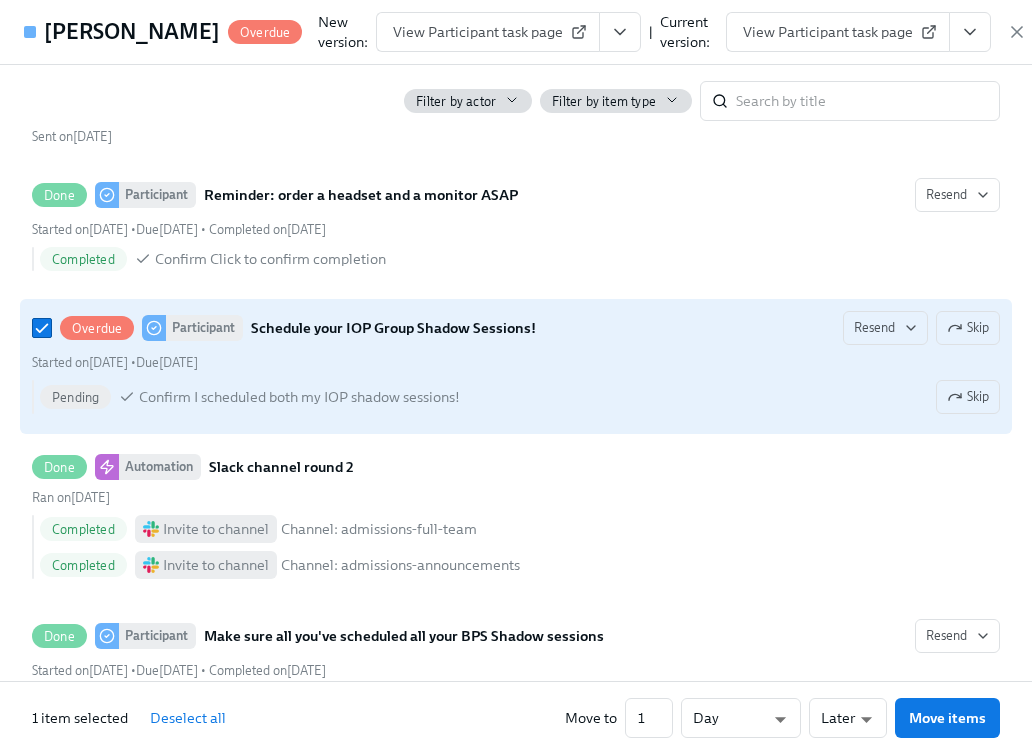 click on "Overdue Participant Schedule your IOP Group Shadow Sessions! Resend Skip Started on  [DATE]   •  Due  [DATE]   Pending Confirm I scheduled both my IOP shadow sessions! Skip" at bounding box center [516, 366] 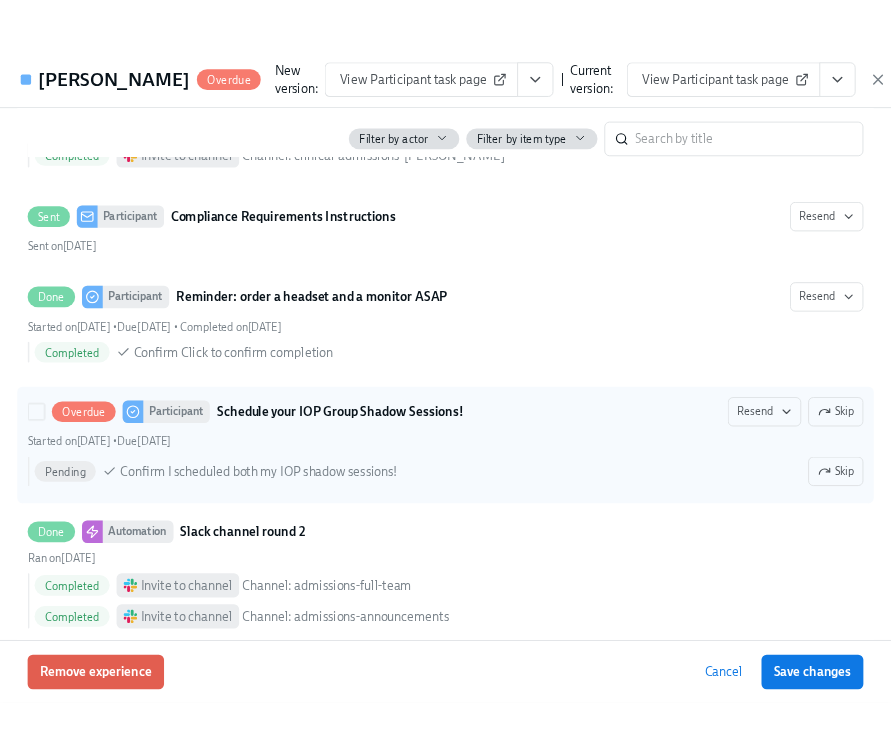 scroll, scrollTop: 1603, scrollLeft: 0, axis: vertical 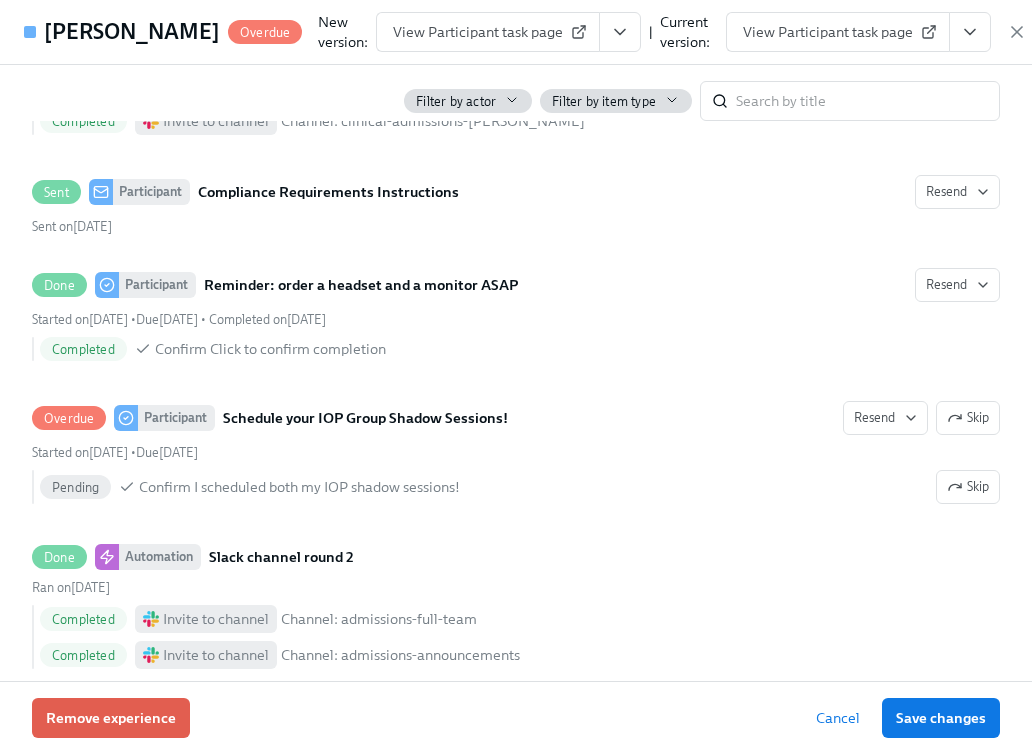 click on "Remove experience Cancel Save changes" at bounding box center (516, 717) 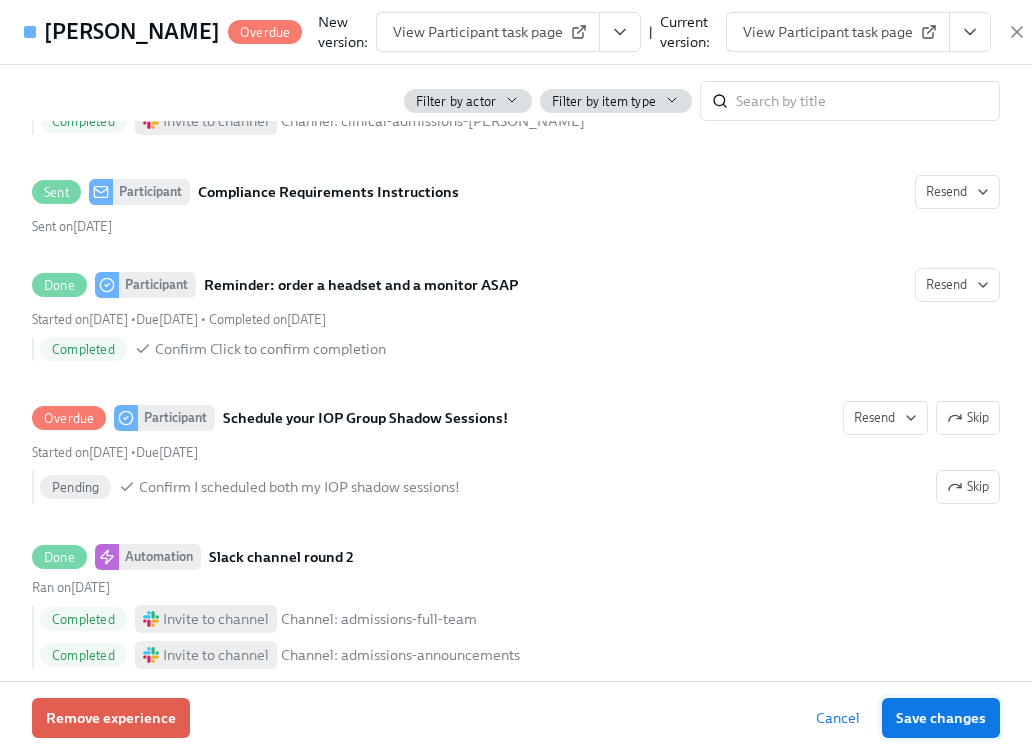 click on "Save changes" at bounding box center [941, 718] 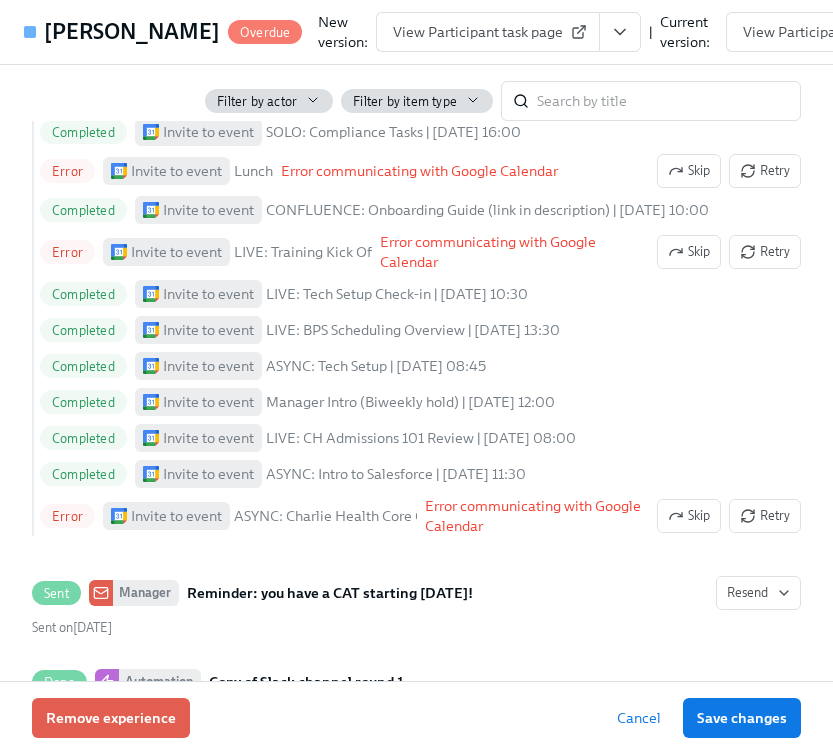 scroll, scrollTop: 0, scrollLeft: 0, axis: both 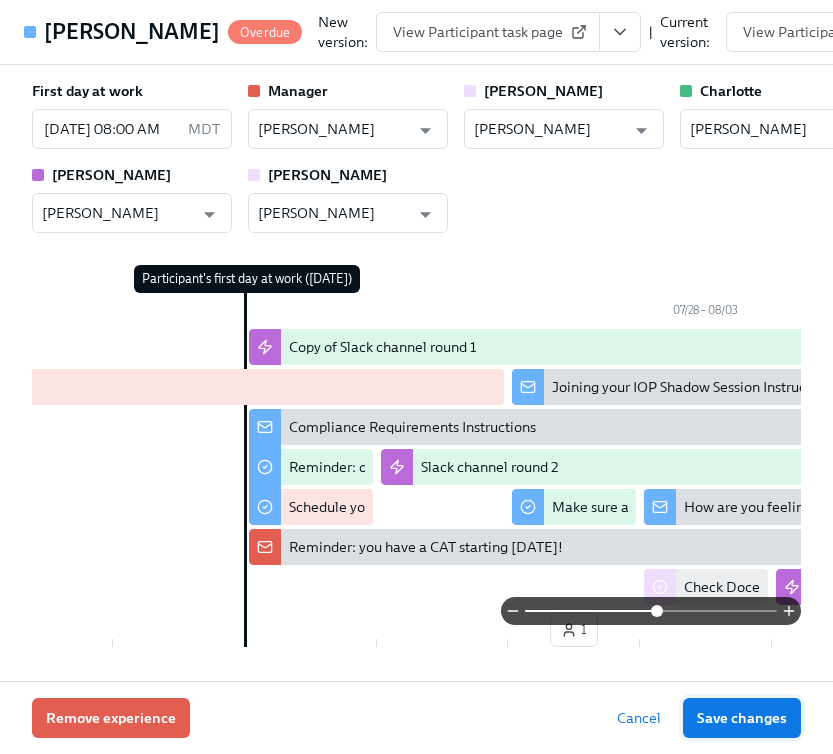 click on "Save changes" at bounding box center (742, 718) 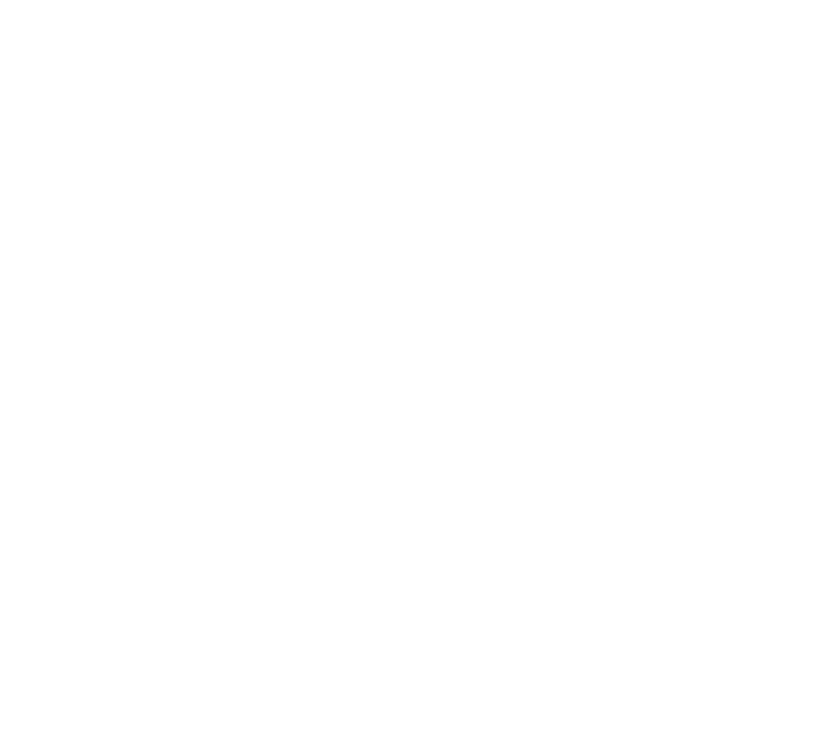 scroll, scrollTop: 0, scrollLeft: 0, axis: both 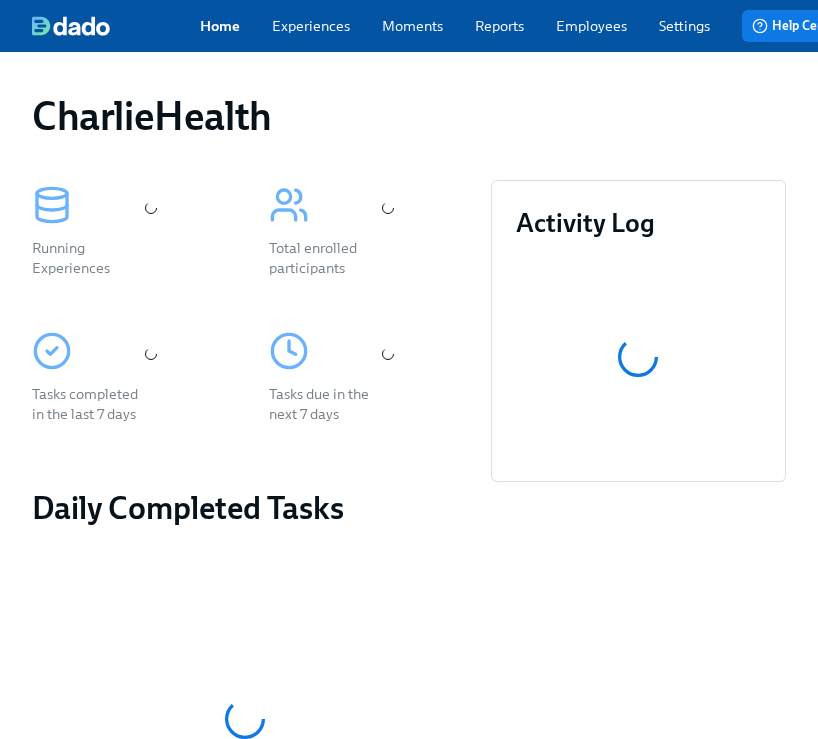 click on "Employees" at bounding box center (591, 26) 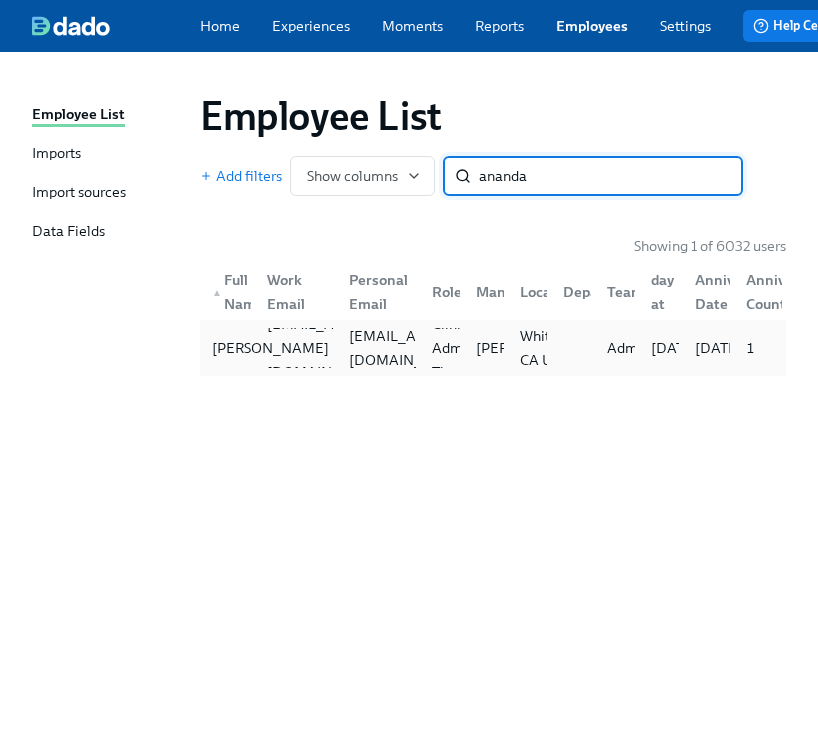type on "ananda" 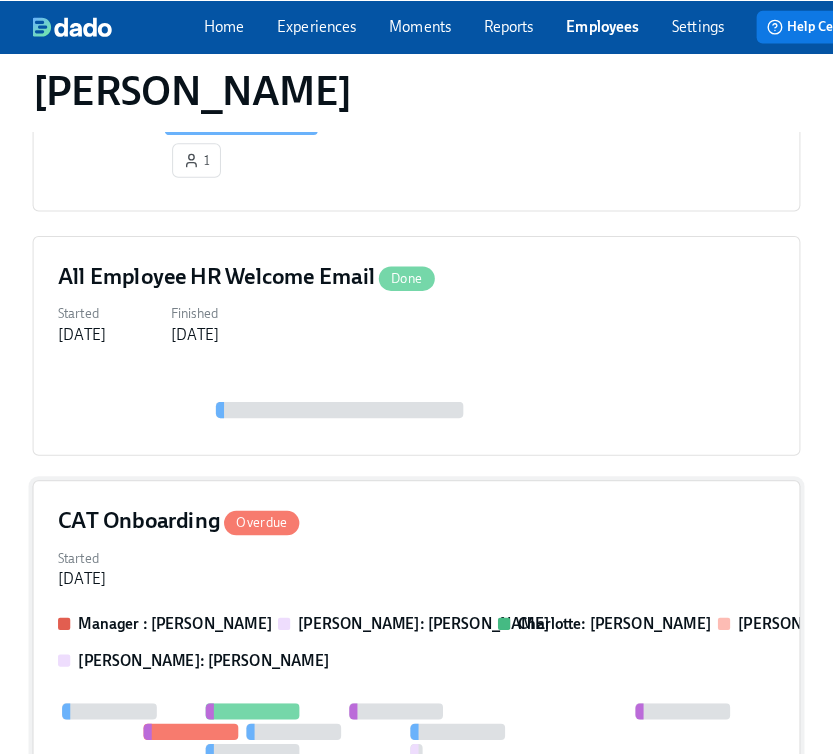 scroll, scrollTop: 1466, scrollLeft: 0, axis: vertical 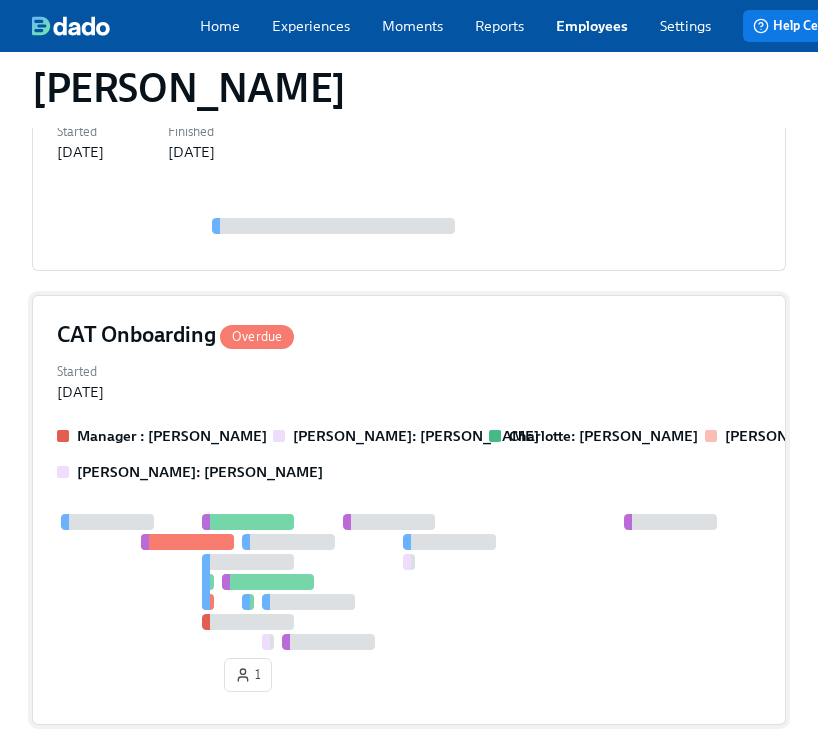 click on "CAT Onboarding    Overdue Started Jul 25, 2025 Manager : Kayla Fruetel Annie: Annie Thacker Charlotte: Annie Thacker Juliette: Juliette Bronoel Melissa: Melissa Aponte Olivia: Olivia Dietrich 1" at bounding box center (409, 510) 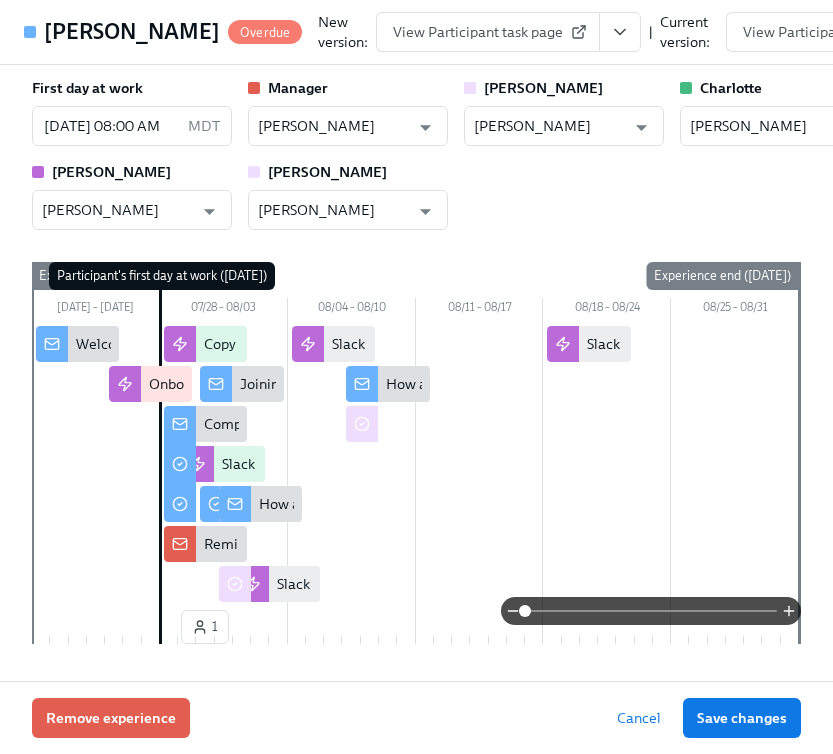 scroll, scrollTop: 4, scrollLeft: 0, axis: vertical 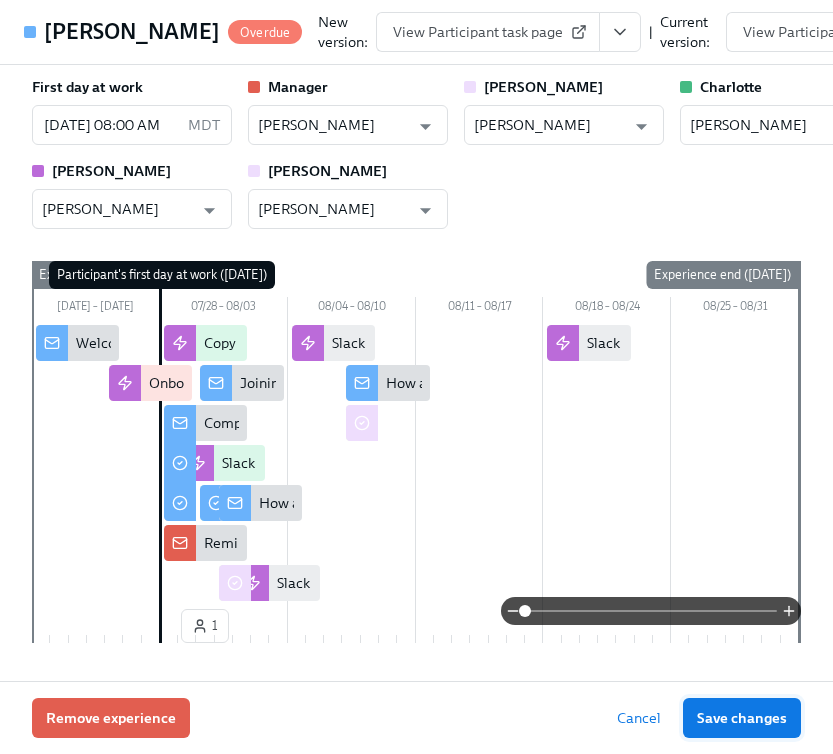 click on "Save changes" at bounding box center [742, 718] 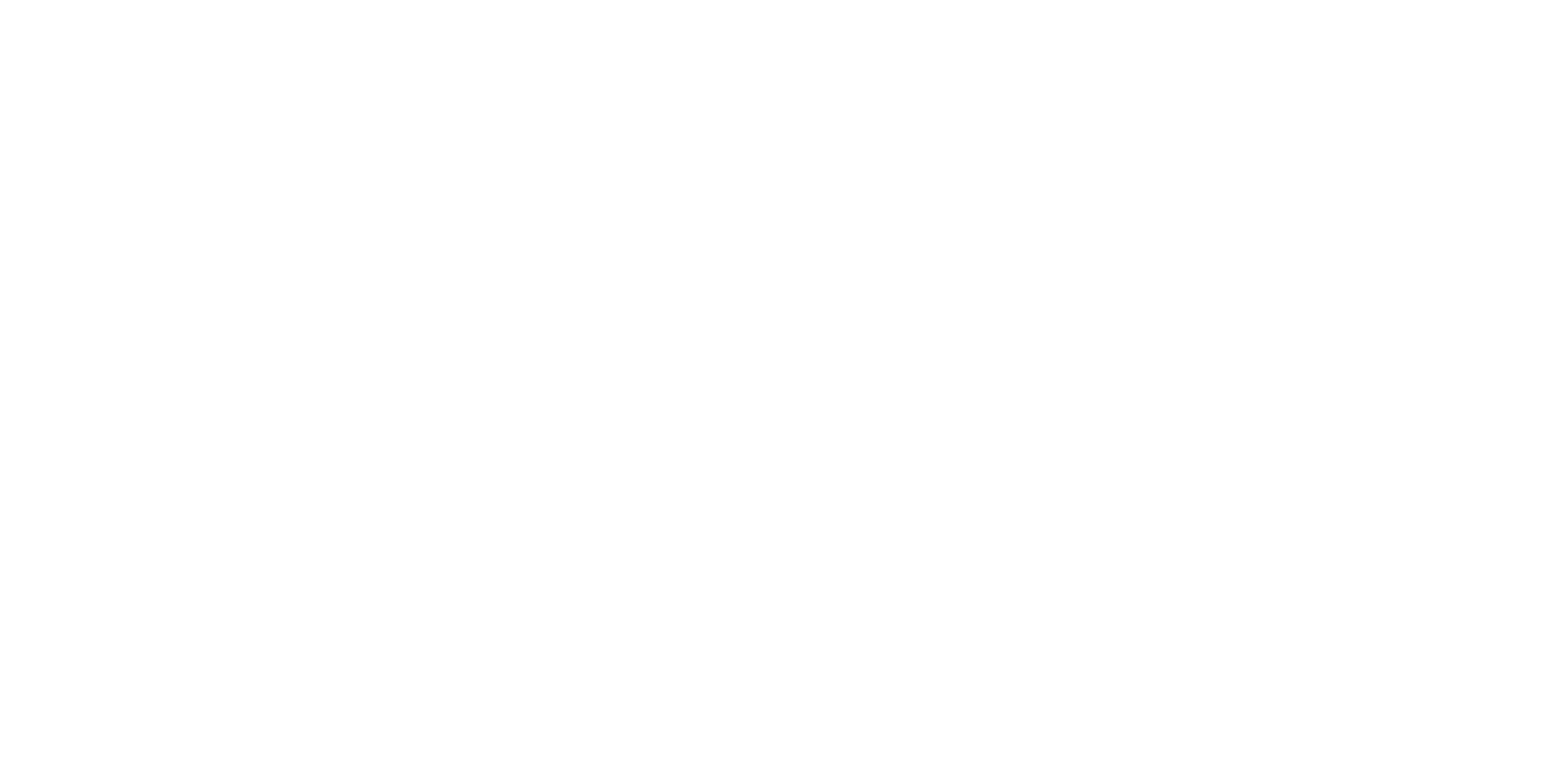 scroll, scrollTop: 0, scrollLeft: 0, axis: both 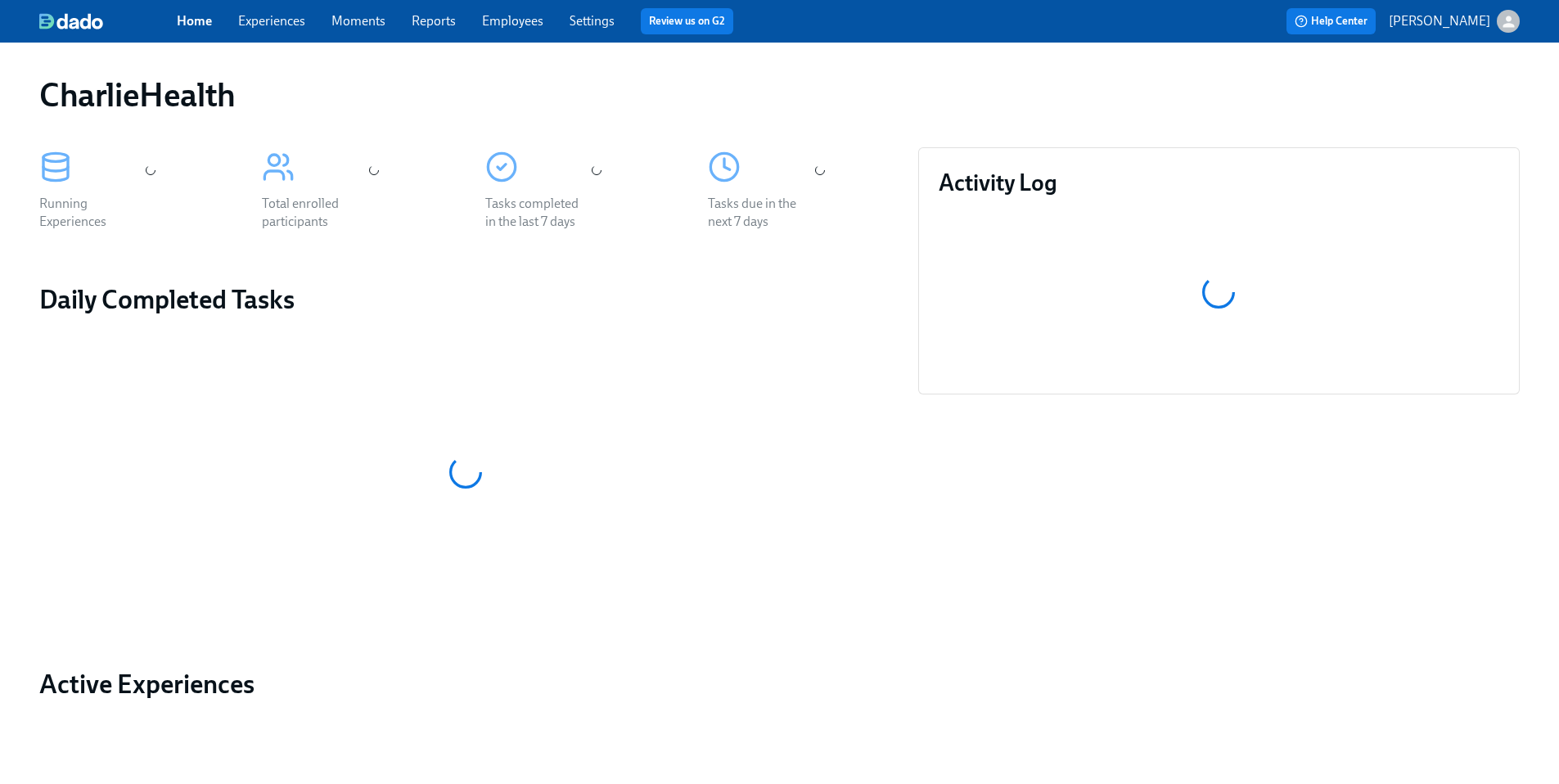 click on "Employees" at bounding box center (512, 20) 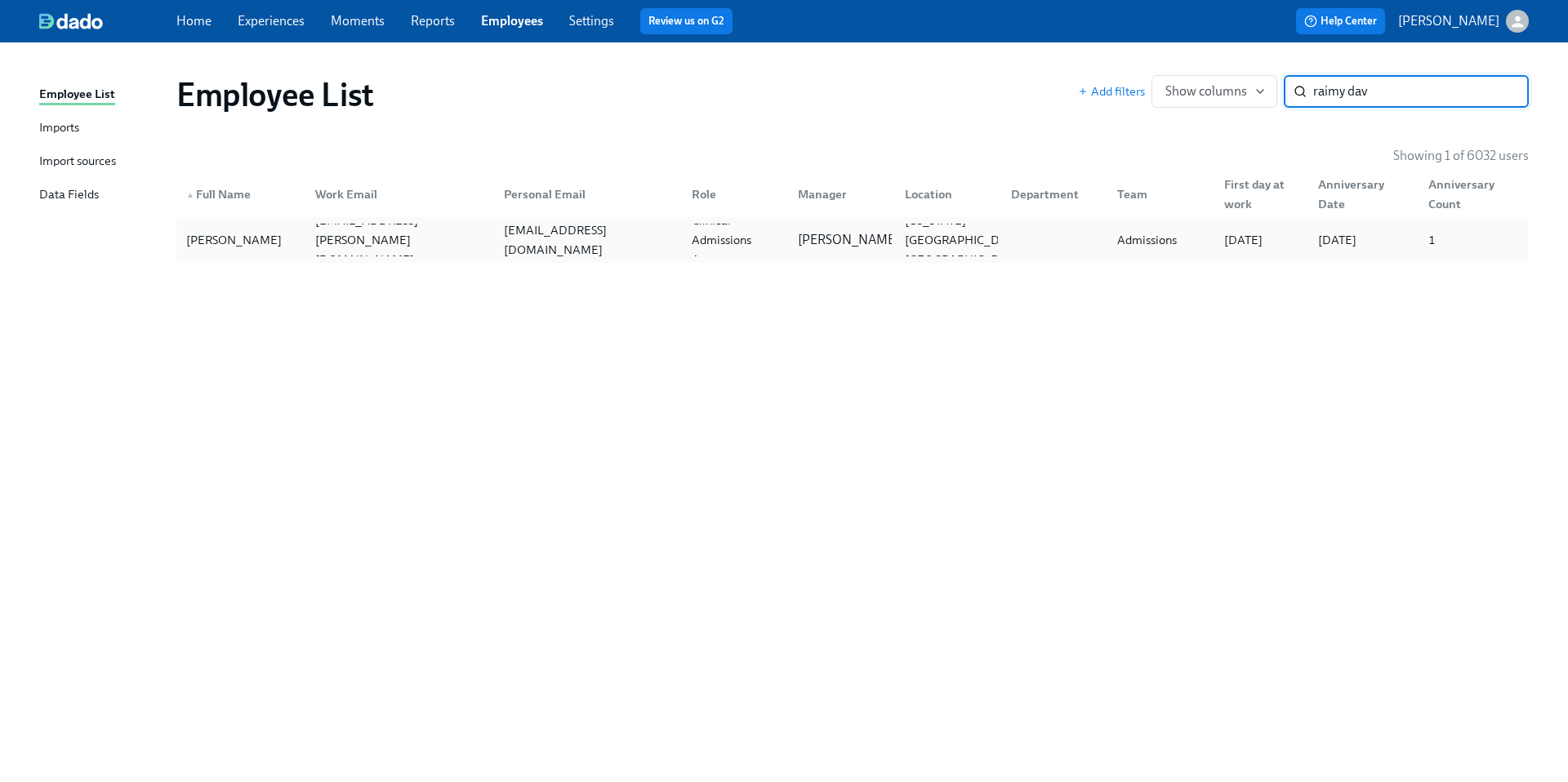 type on "raimy dav" 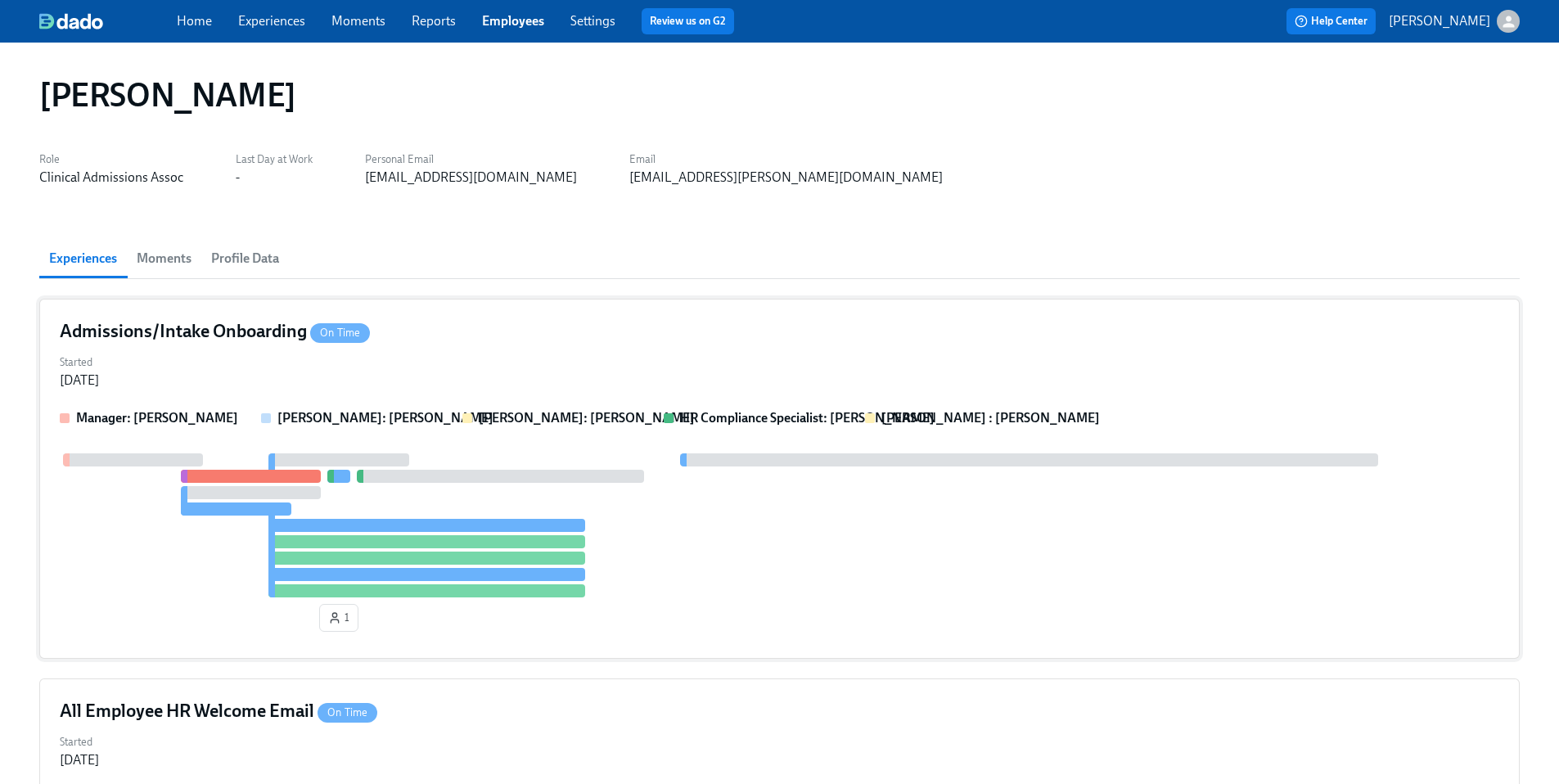 click on "Started [DATE]" at bounding box center (779, 370) 